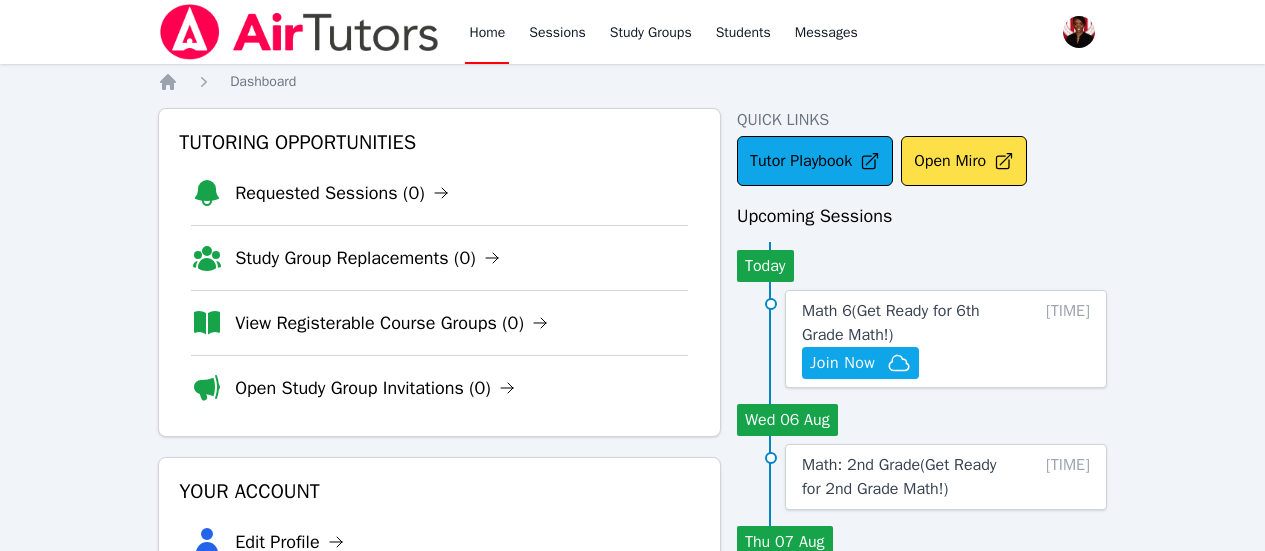scroll, scrollTop: 0, scrollLeft: 0, axis: both 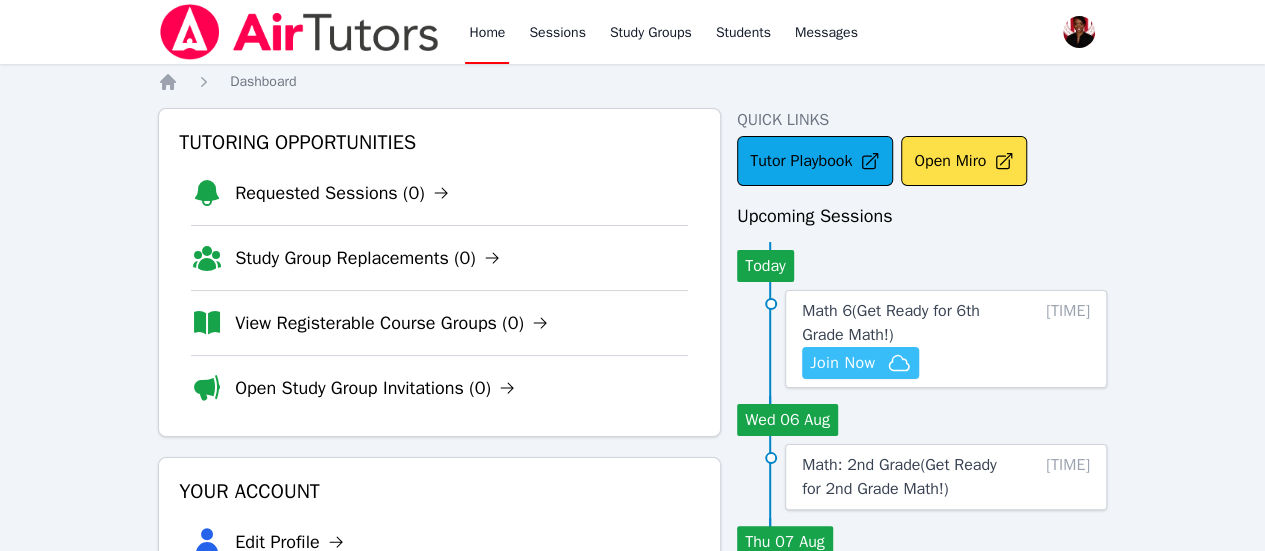 click on "Join Now" at bounding box center [860, 363] 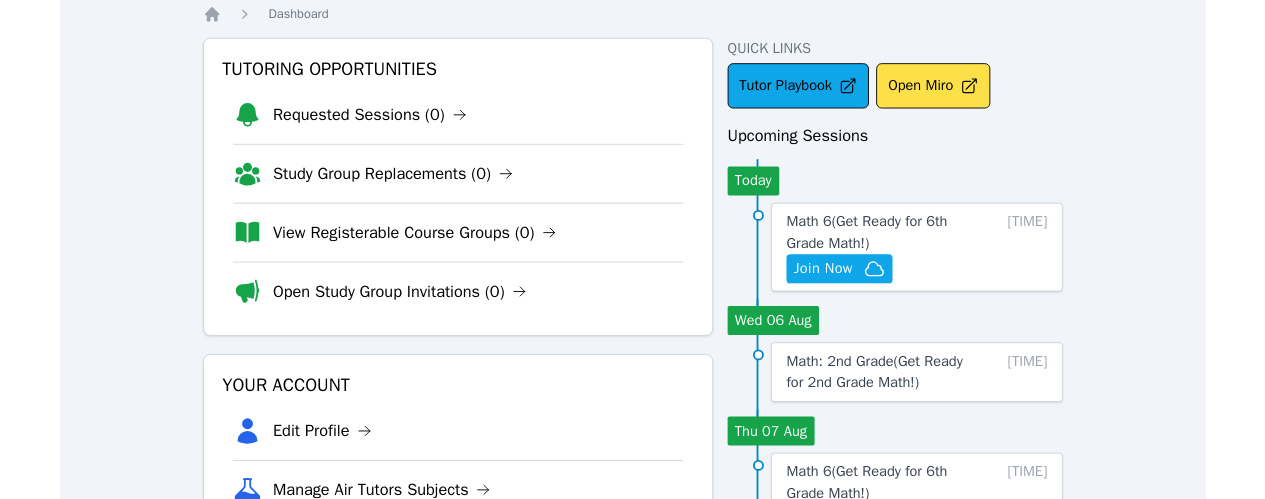 scroll, scrollTop: 70, scrollLeft: 0, axis: vertical 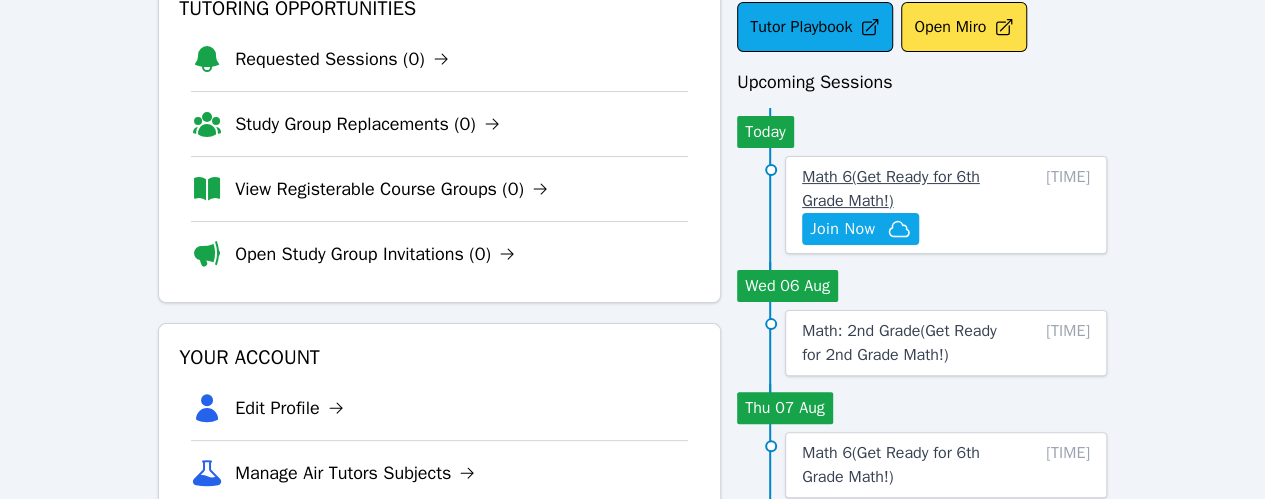 click on "Math 6  ( Get Ready for 6th Grade Math! )" at bounding box center [891, 189] 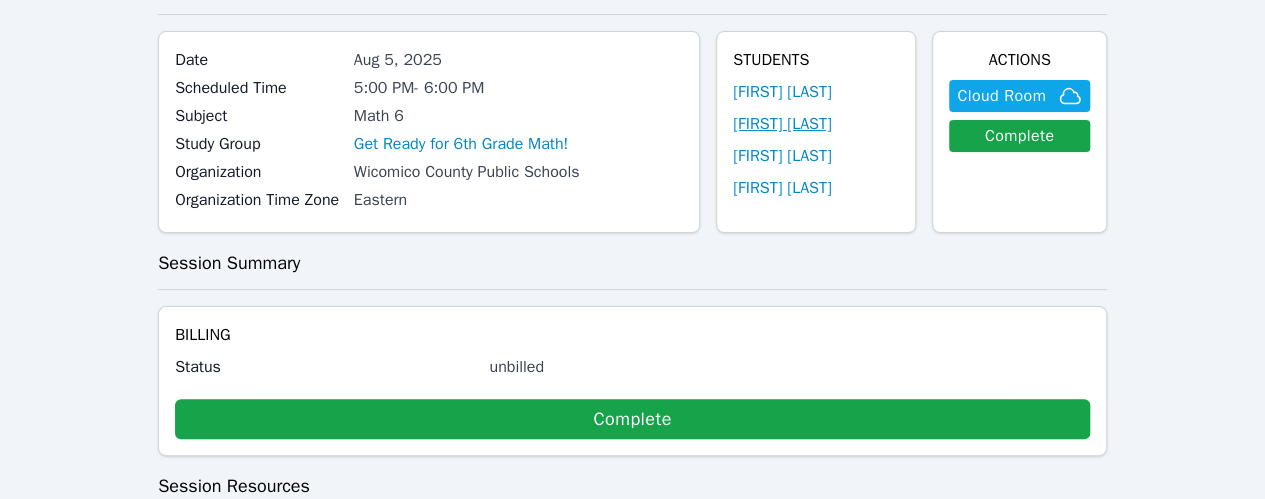 click on "[FIRST] [LAST]" at bounding box center (782, 124) 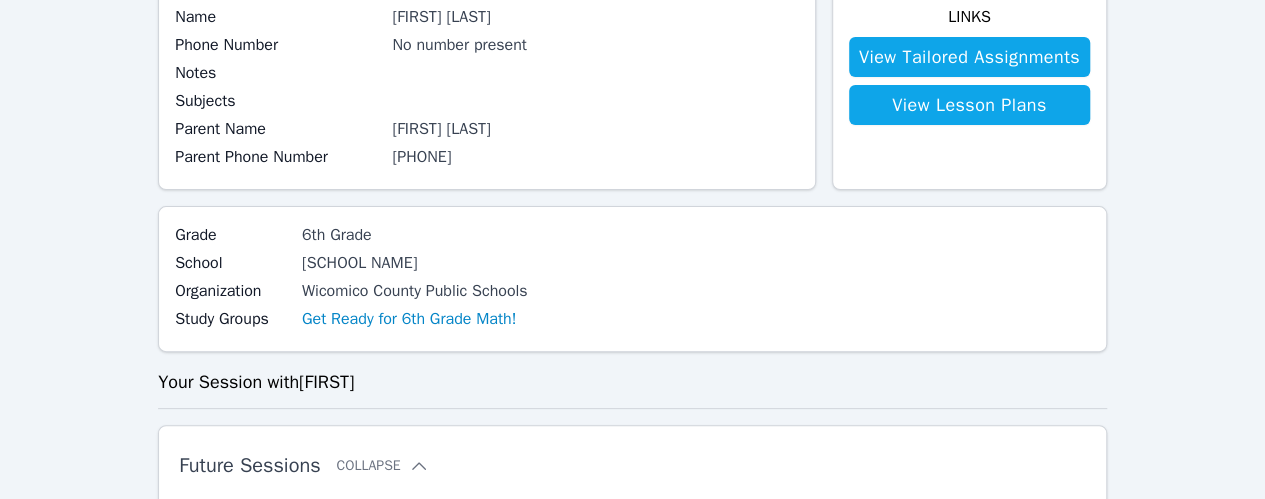 scroll, scrollTop: 200, scrollLeft: 0, axis: vertical 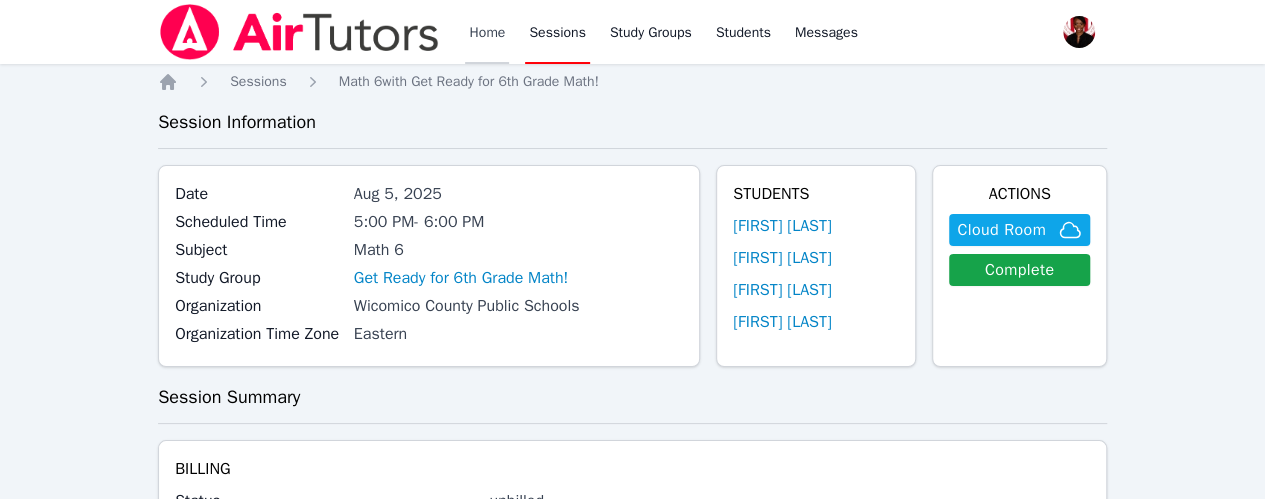 click on "Home" at bounding box center [487, 32] 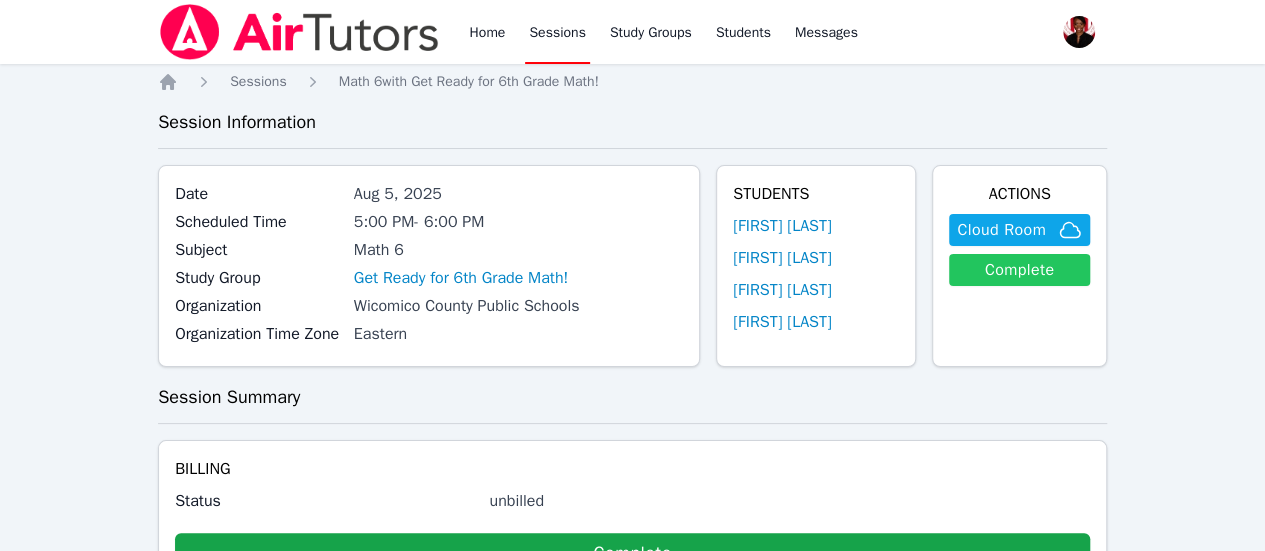 click on "Complete" at bounding box center (1019, 270) 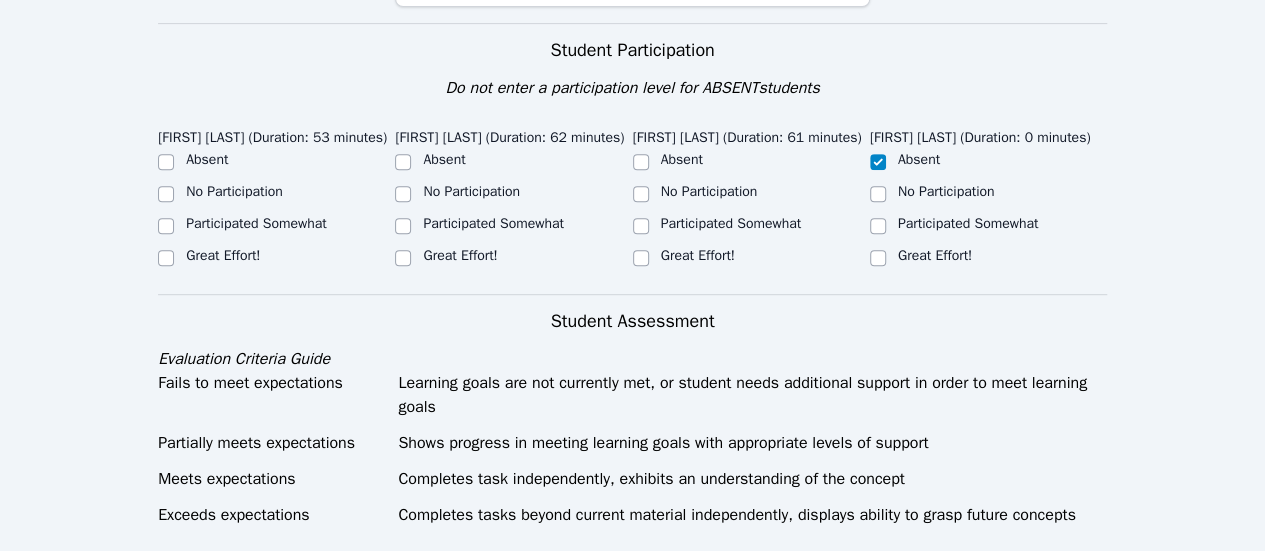 scroll, scrollTop: 426, scrollLeft: 0, axis: vertical 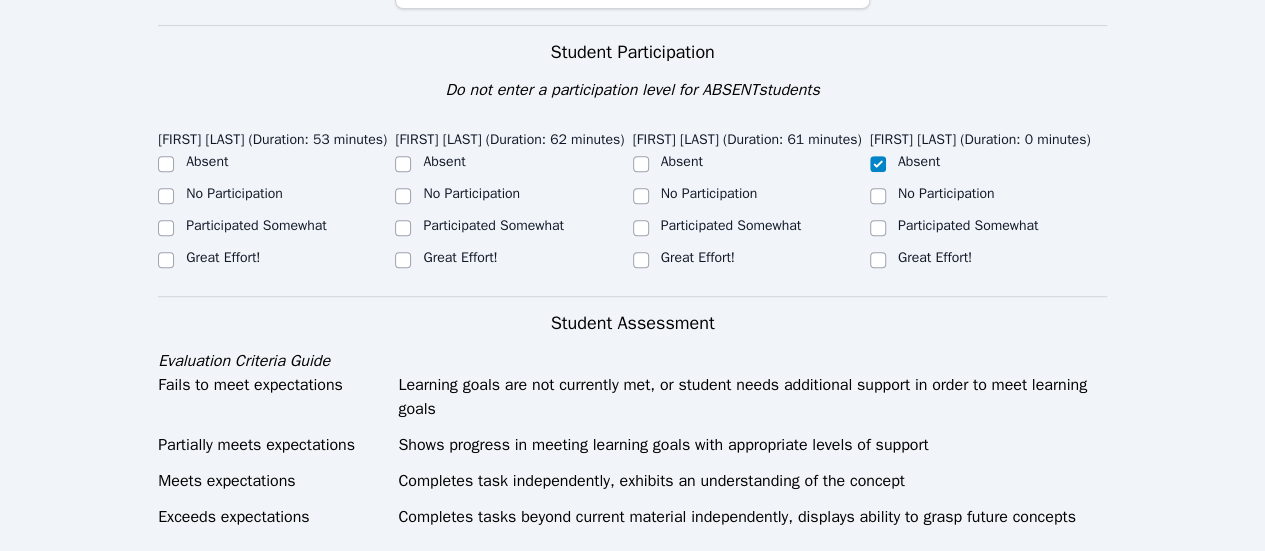 click on "Great Effort!" at bounding box center [223, 257] 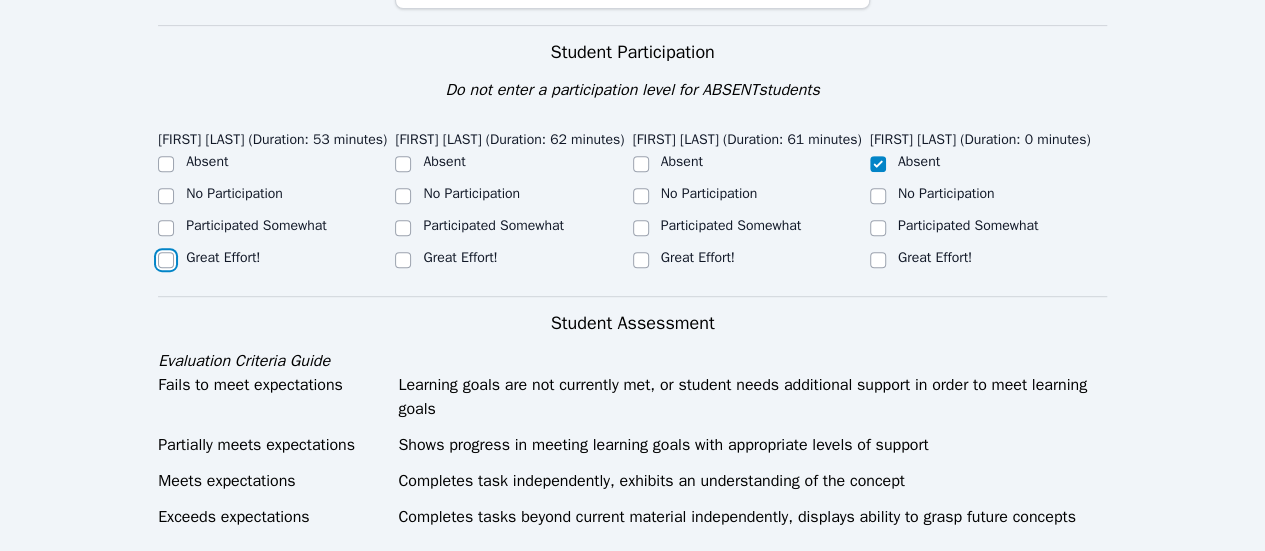 click on "Great Effort!" at bounding box center [166, 260] 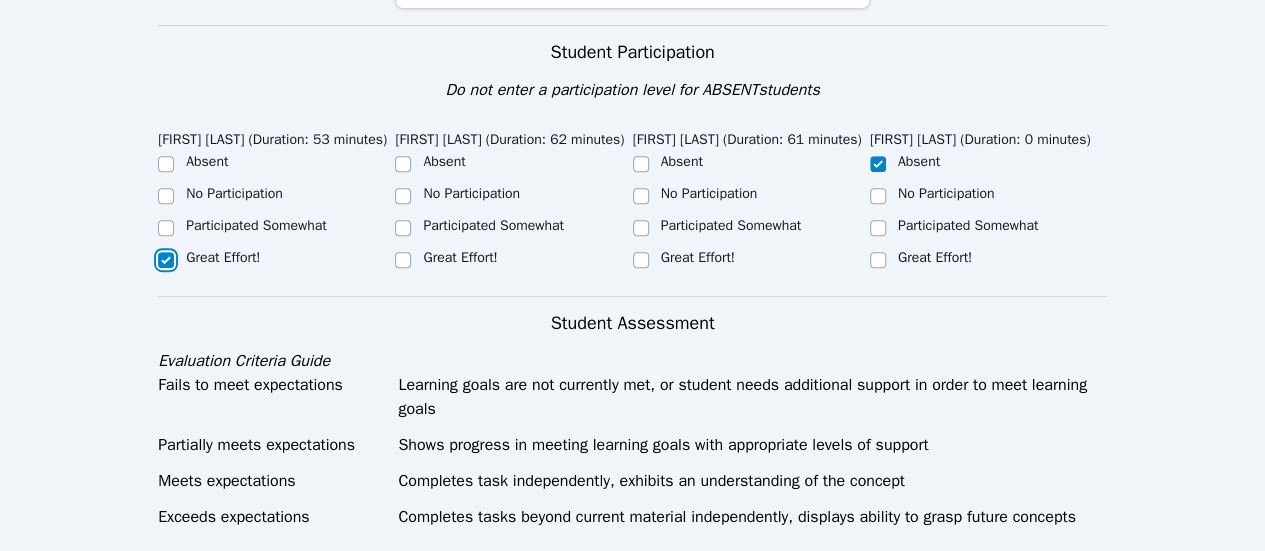 checkbox on "true" 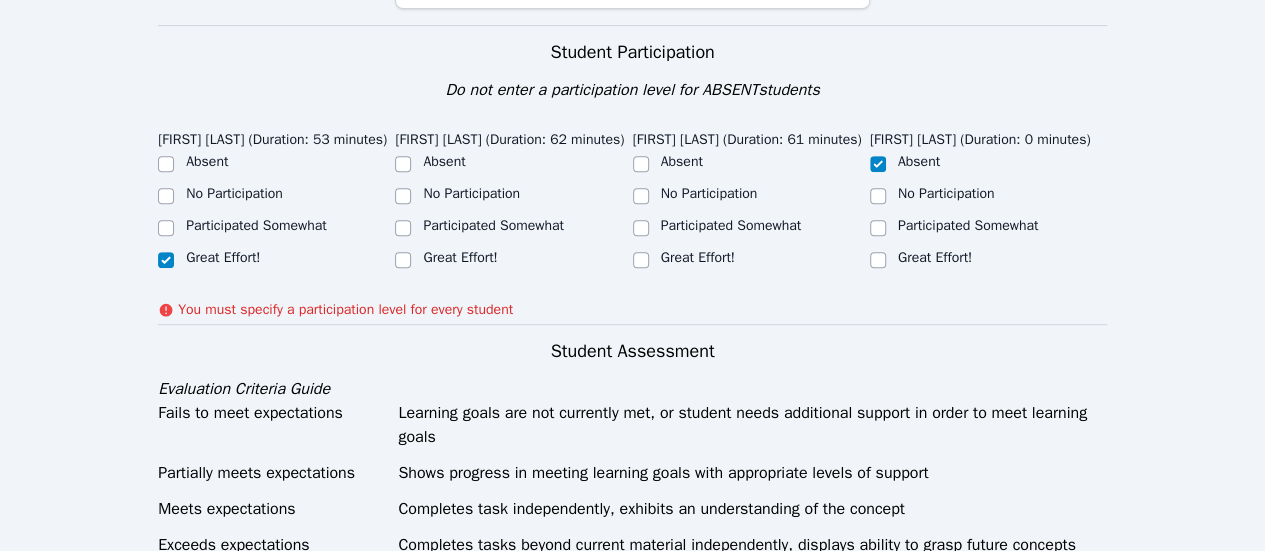 click on "Great Effort!" at bounding box center (460, 257) 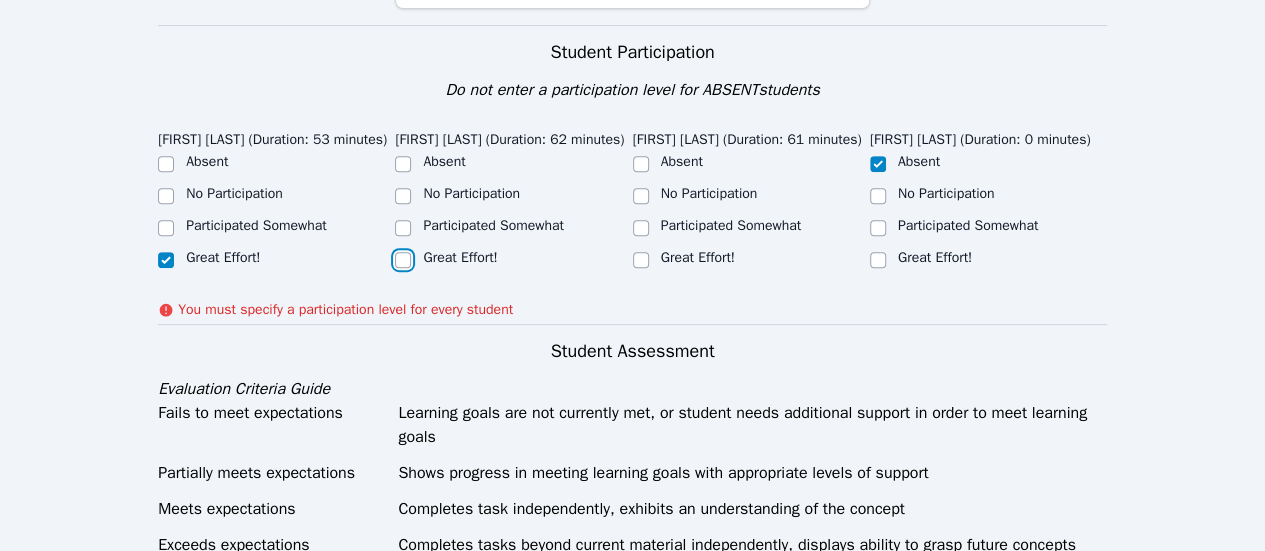 click on "Great Effort!" at bounding box center [403, 260] 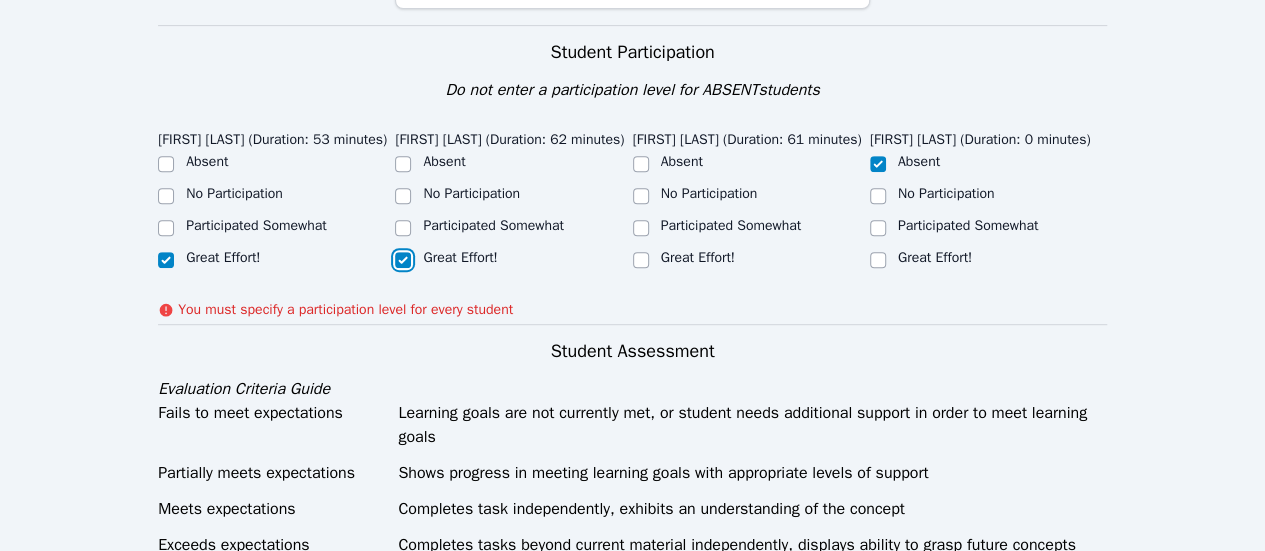 checkbox on "true" 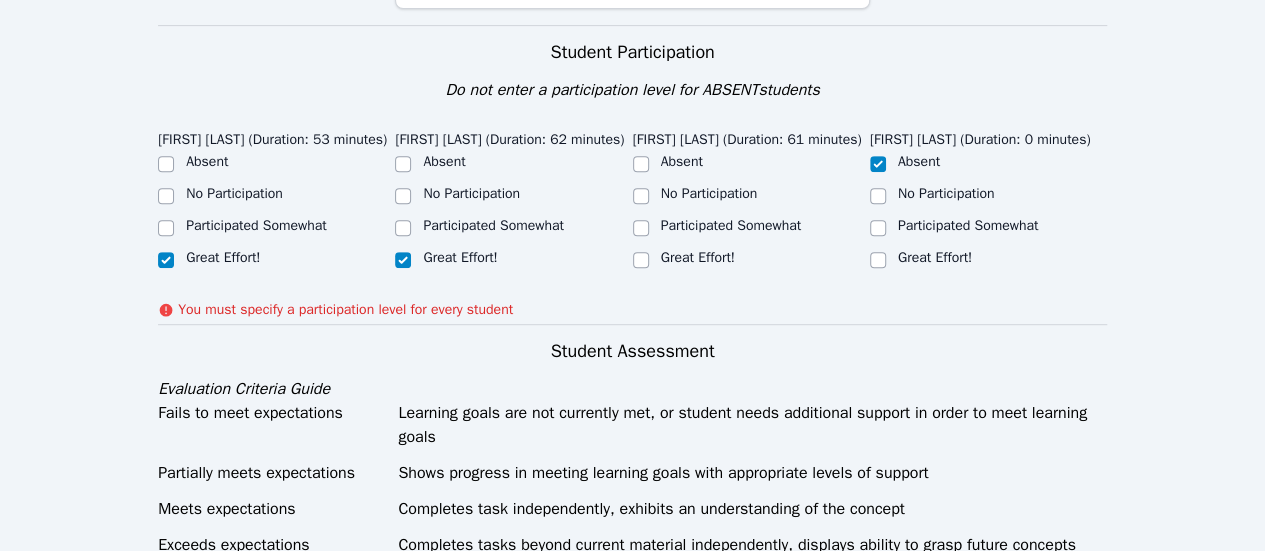 click on "Great Effort!" at bounding box center (698, 257) 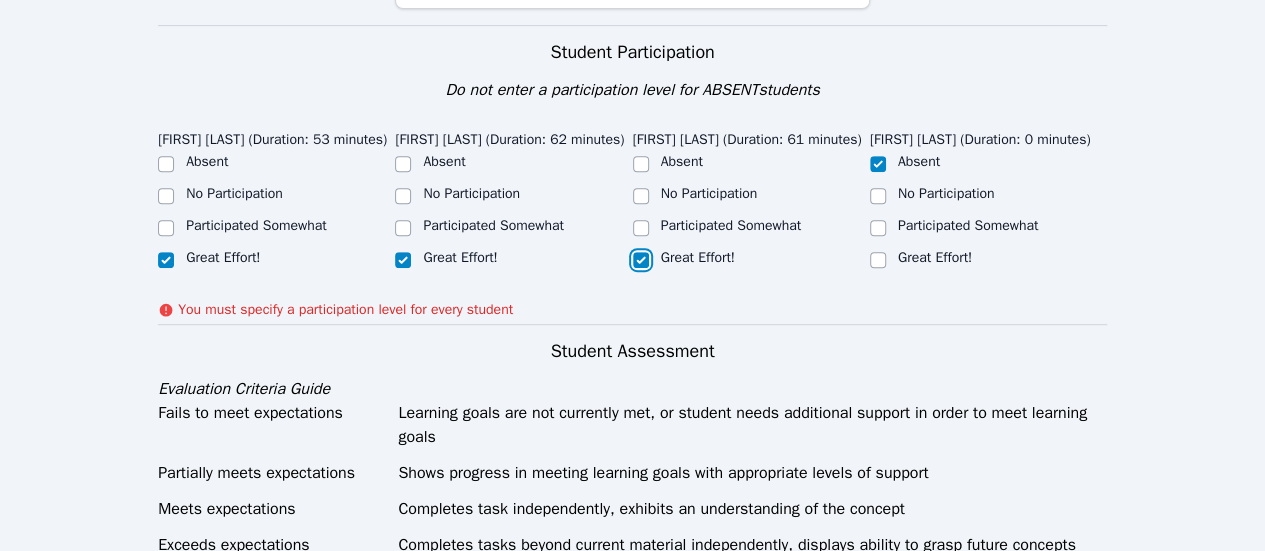 checkbox on "true" 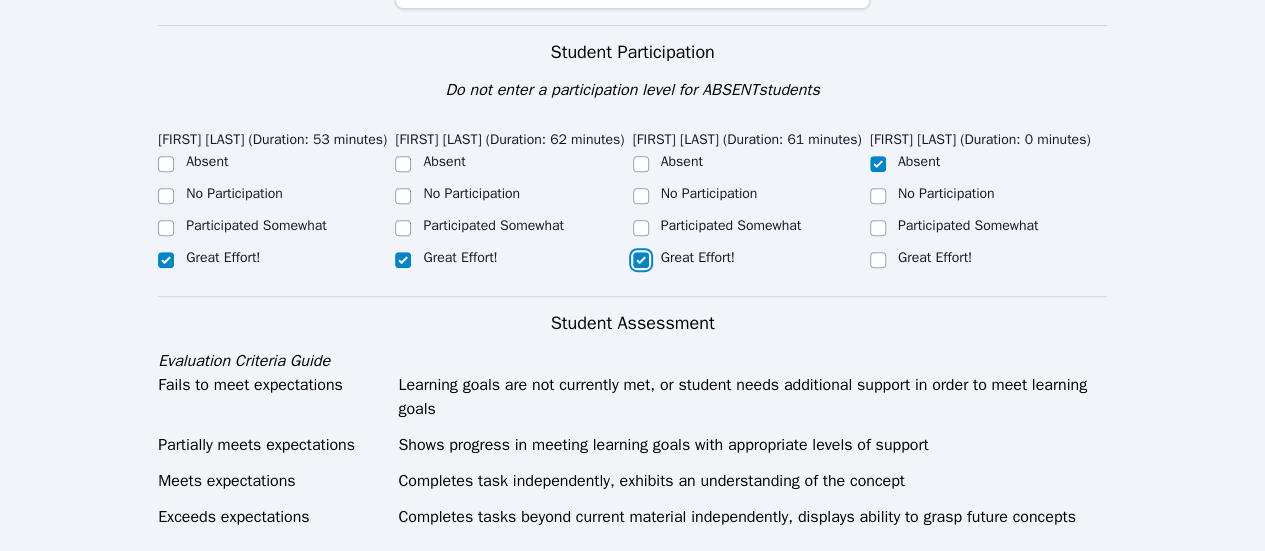 scroll, scrollTop: 908, scrollLeft: 0, axis: vertical 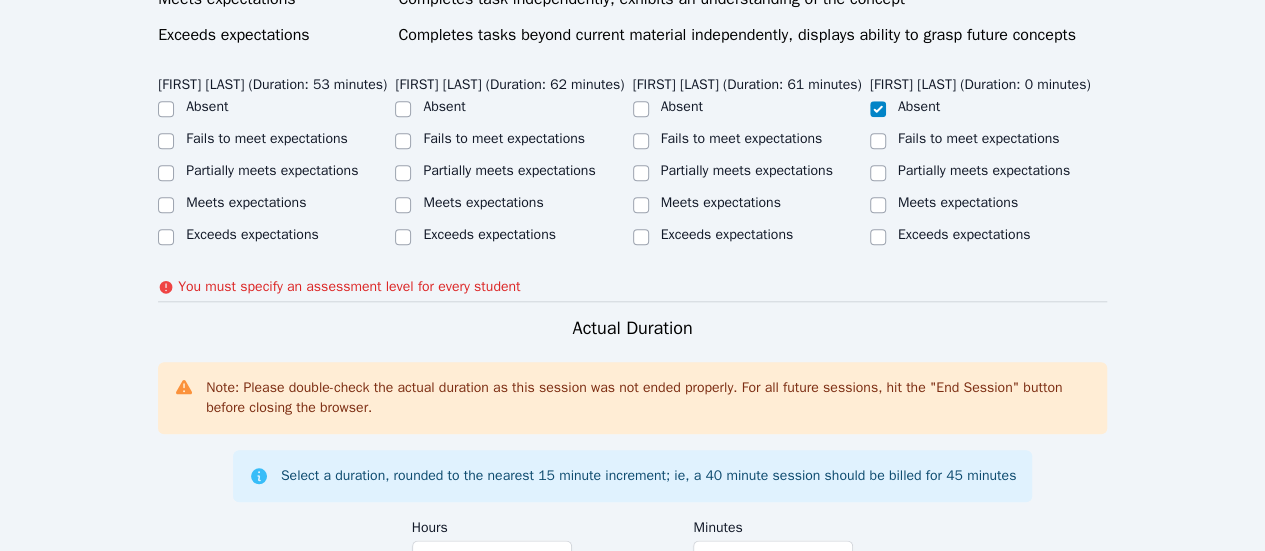 click on "Meets expectations" at bounding box center (246, 203) 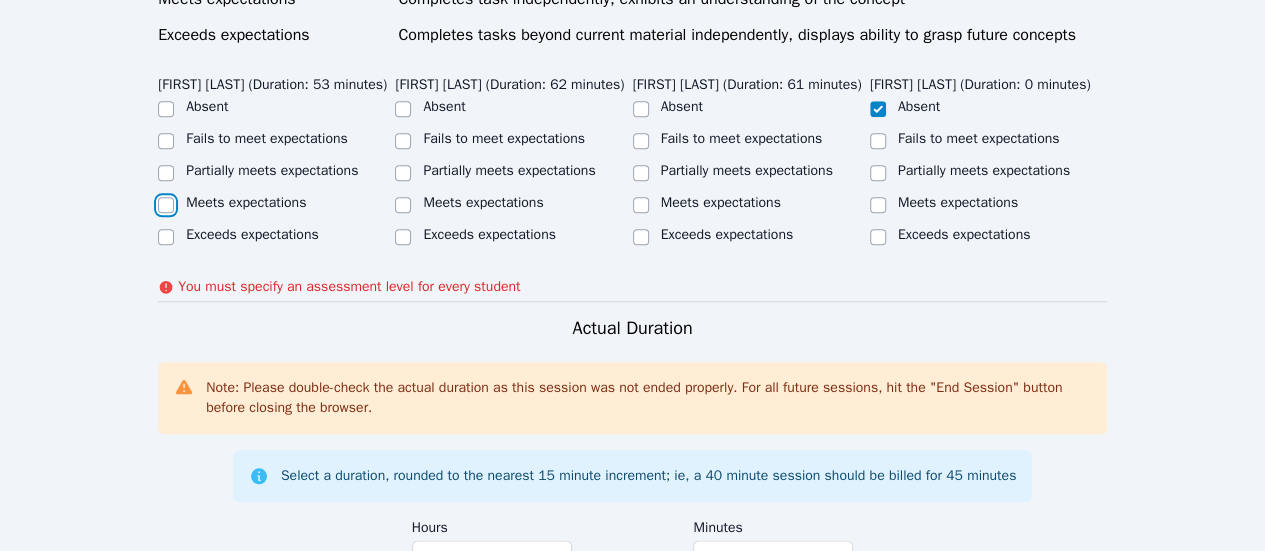 click on "Meets expectations" at bounding box center [166, 205] 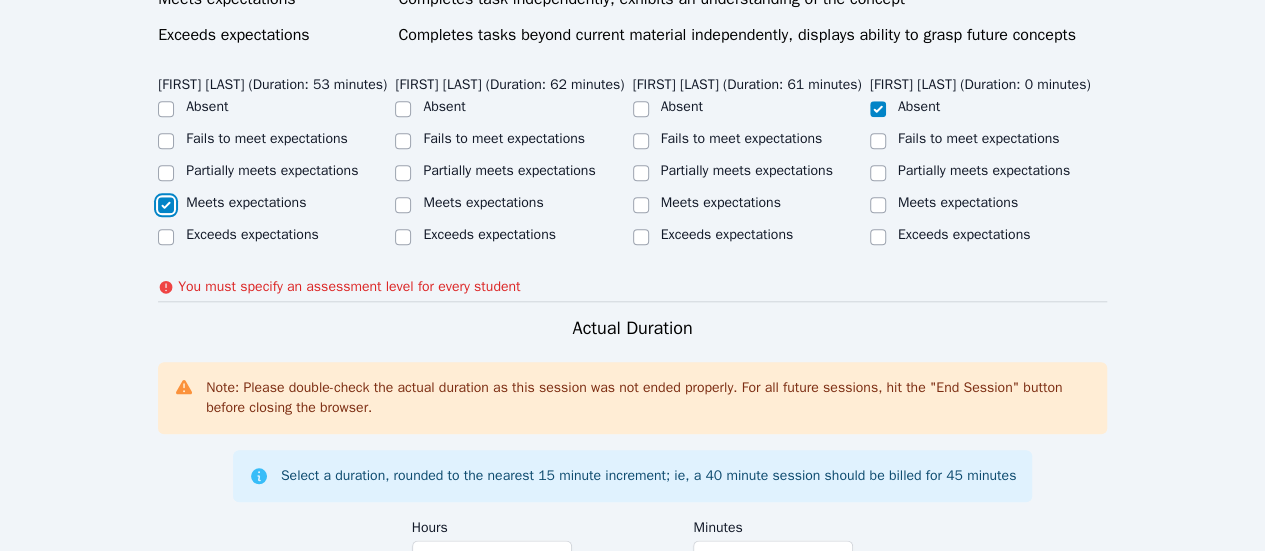 checkbox on "true" 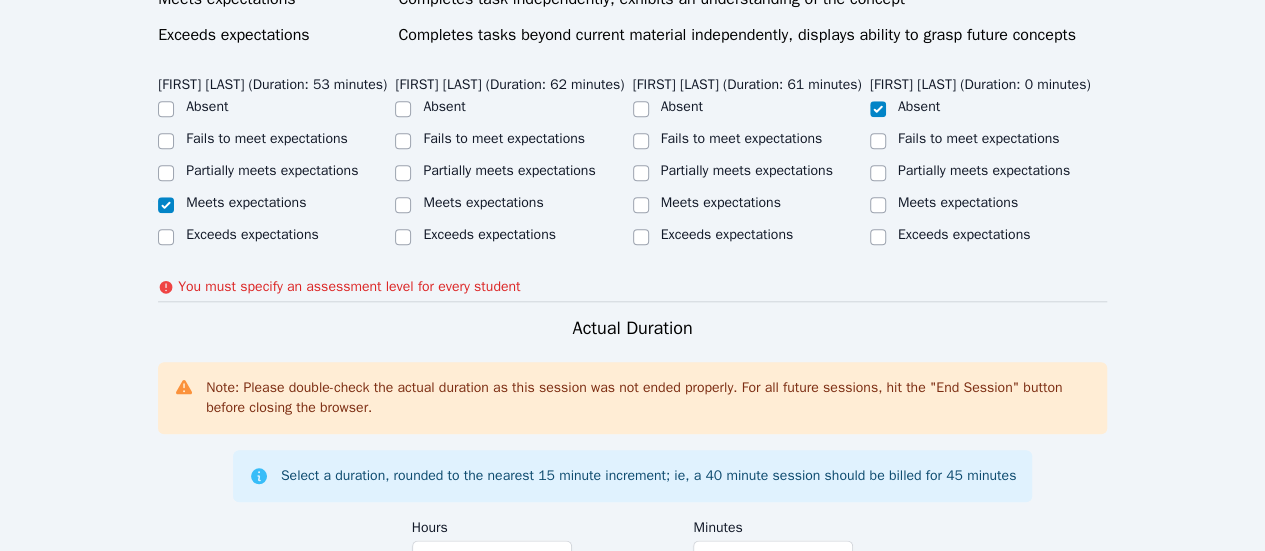 click on "Meets expectations" at bounding box center [483, 202] 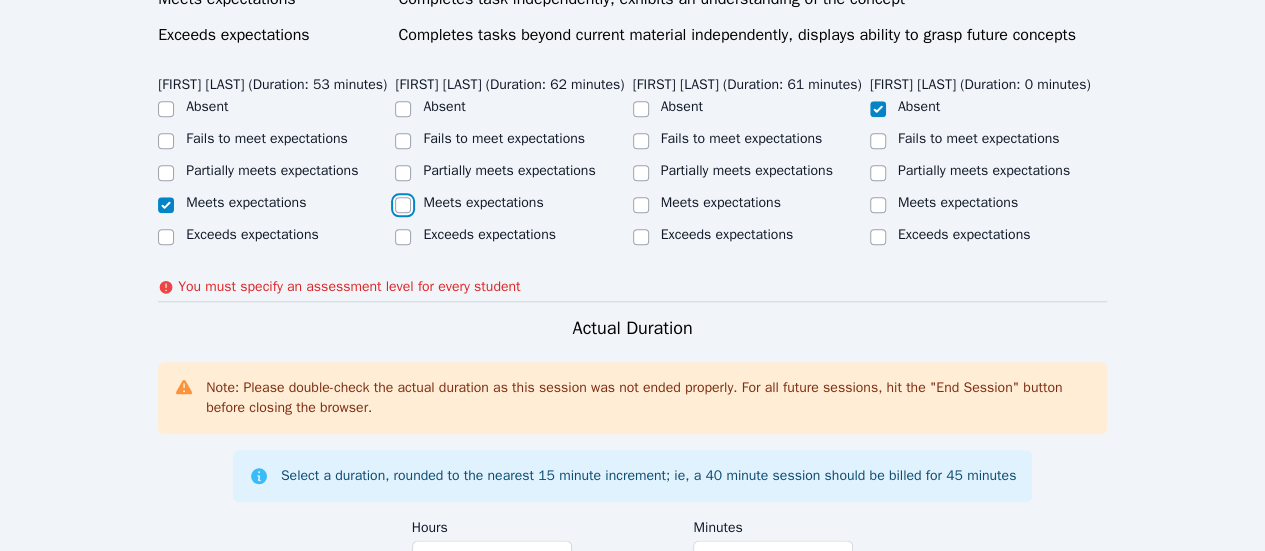 click on "Meets expectations" at bounding box center (403, 205) 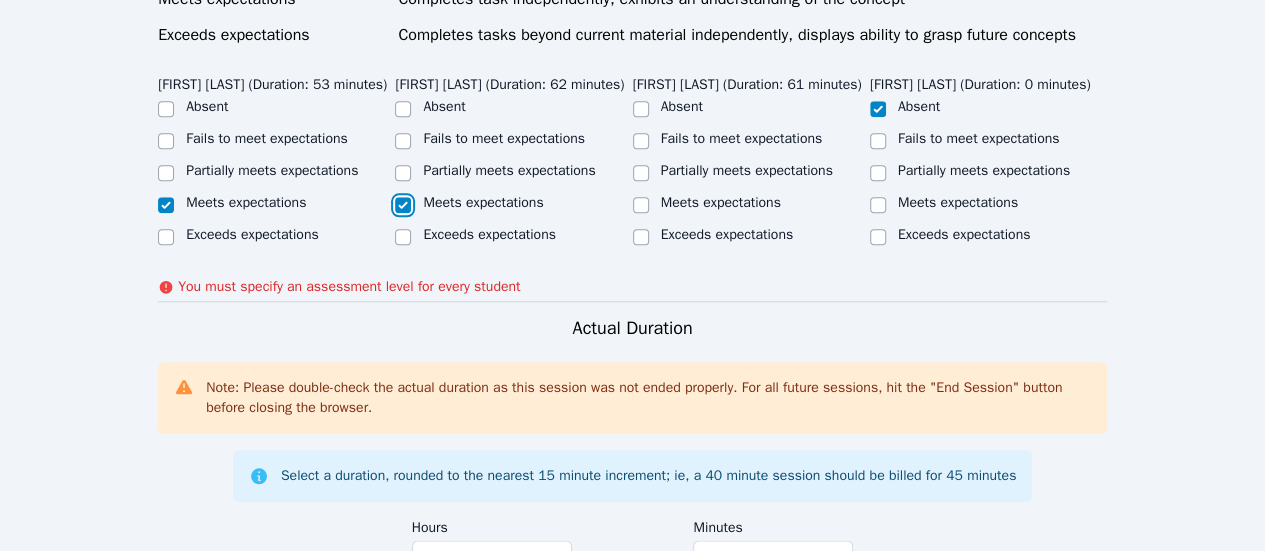 checkbox on "true" 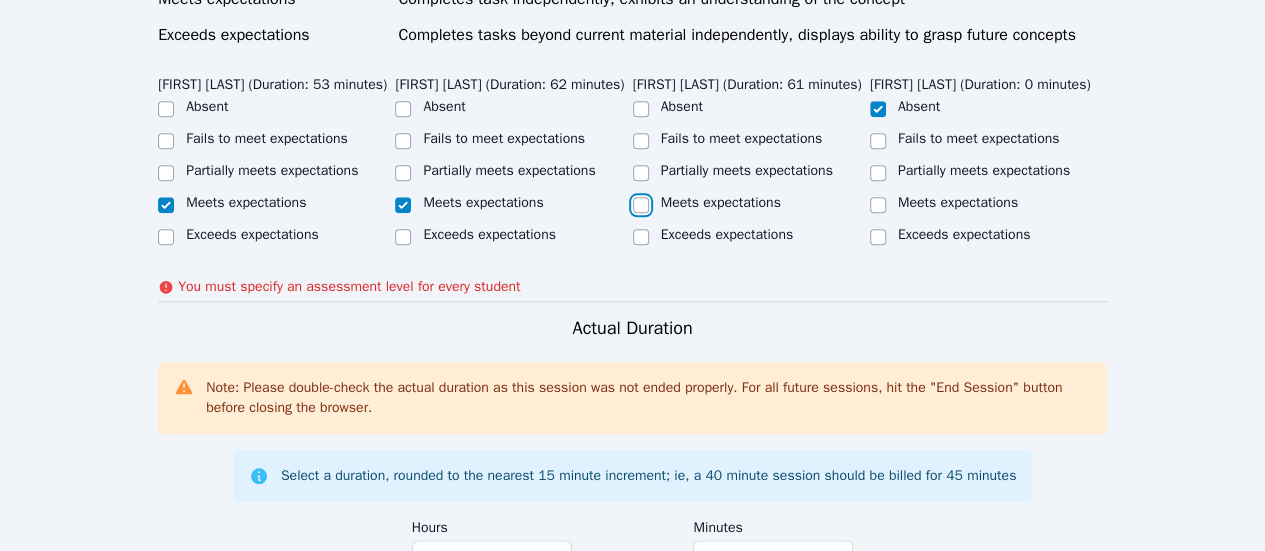 click on "Meets expectations" at bounding box center [641, 205] 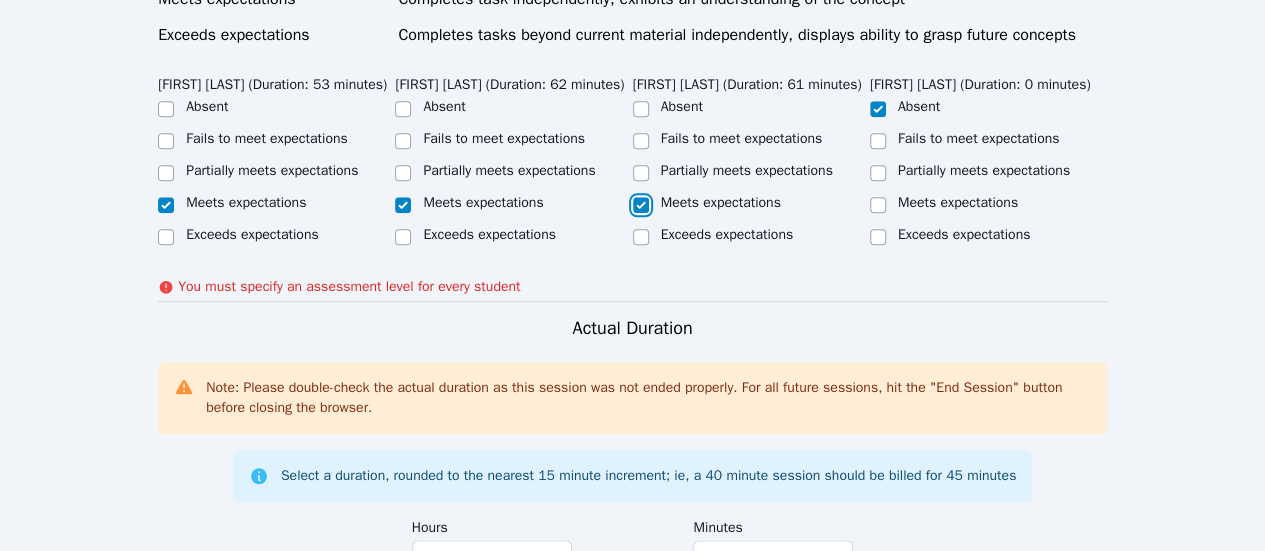checkbox on "true" 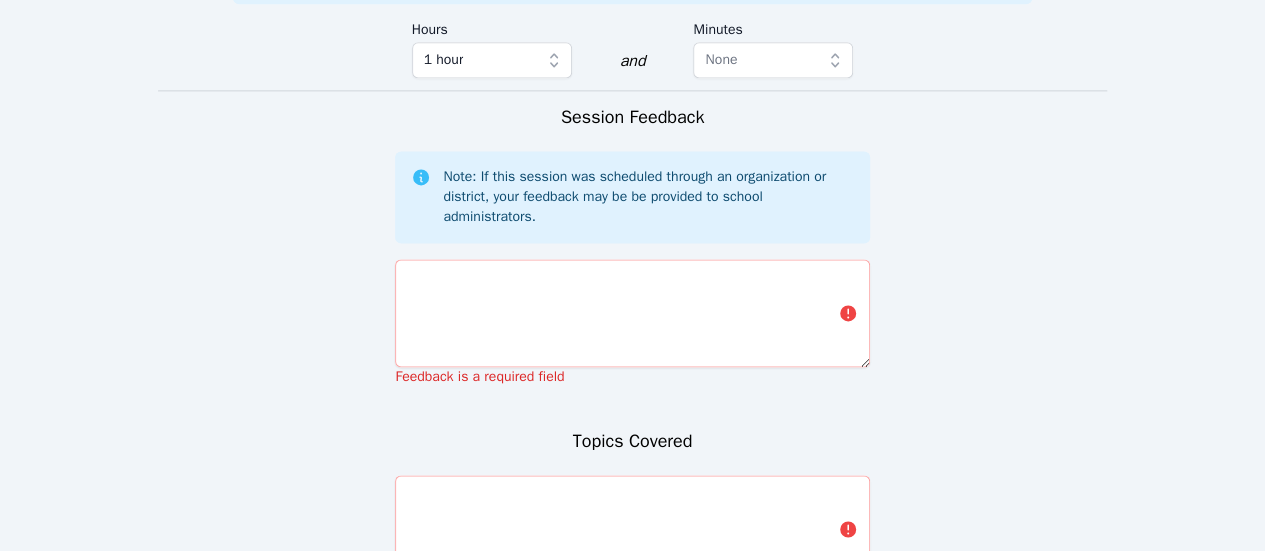 scroll, scrollTop: 1383, scrollLeft: 0, axis: vertical 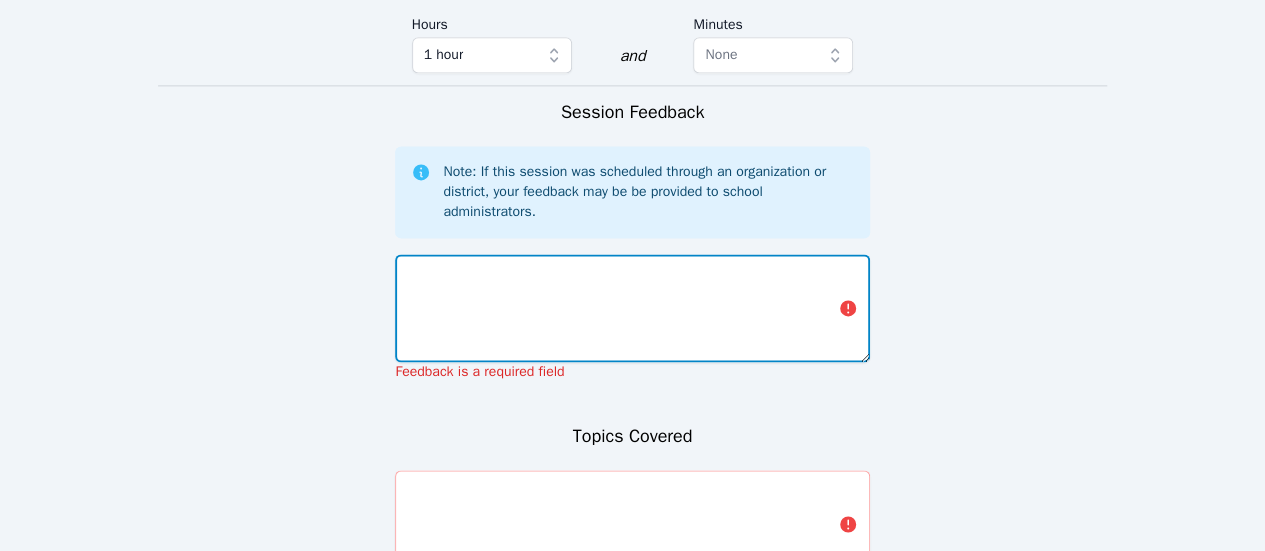click at bounding box center (632, 308) 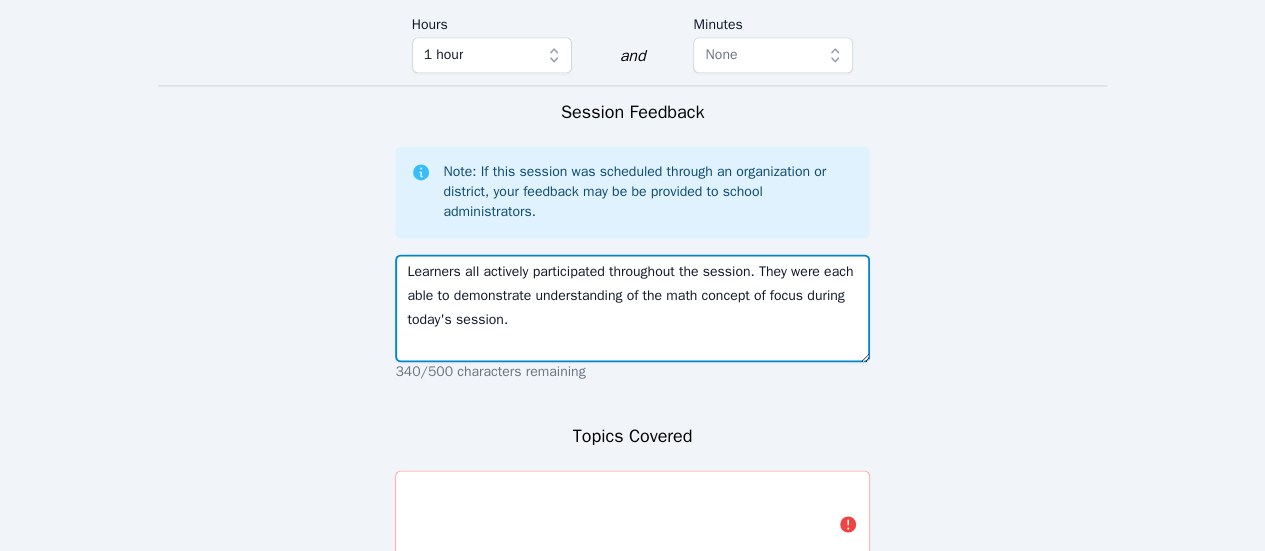 type on "Learners all actively participated throughout the session. They were each able to demonstrate understanding of the math concept of focus during today's session." 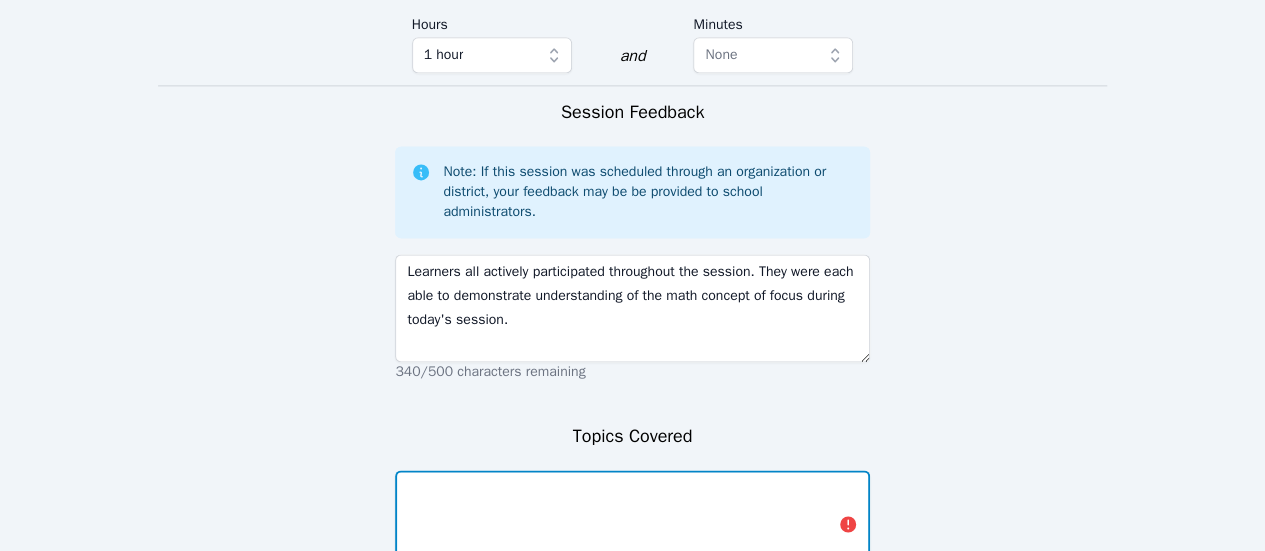 click at bounding box center [632, 524] 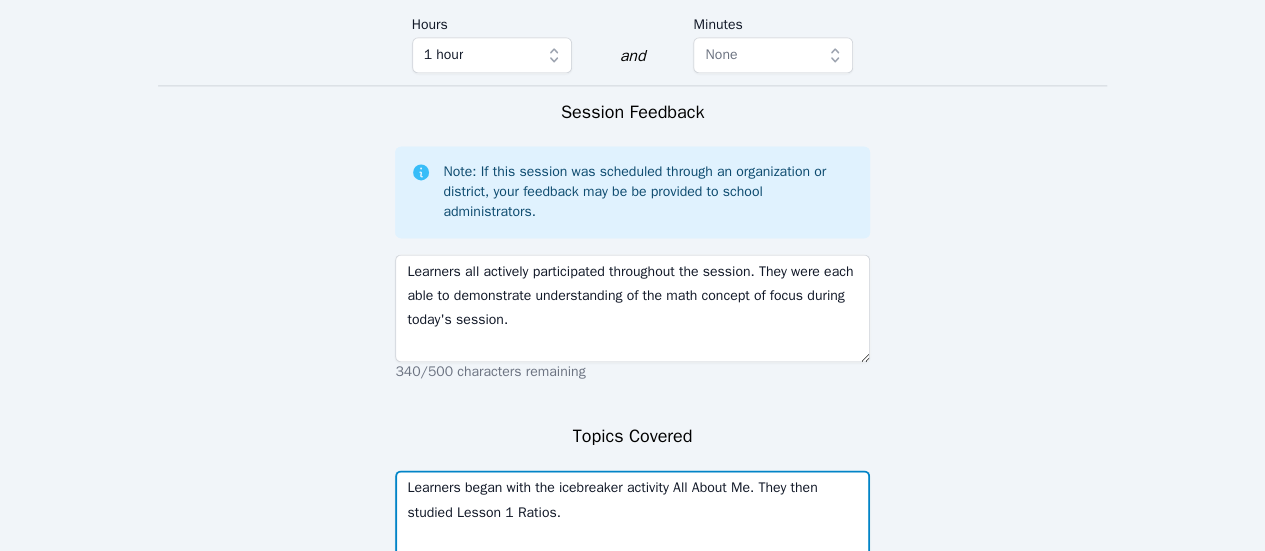 scroll, scrollTop: 1592, scrollLeft: 0, axis: vertical 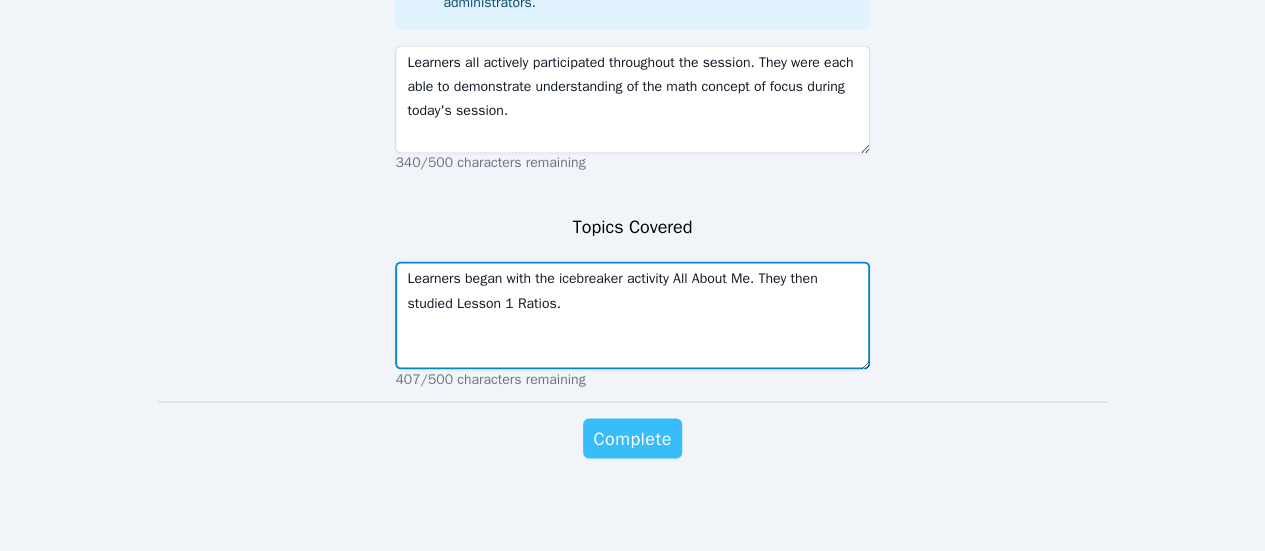 type on "Learners began with the icebreaker activity All About Me. They then studied Lesson 1 Ratios." 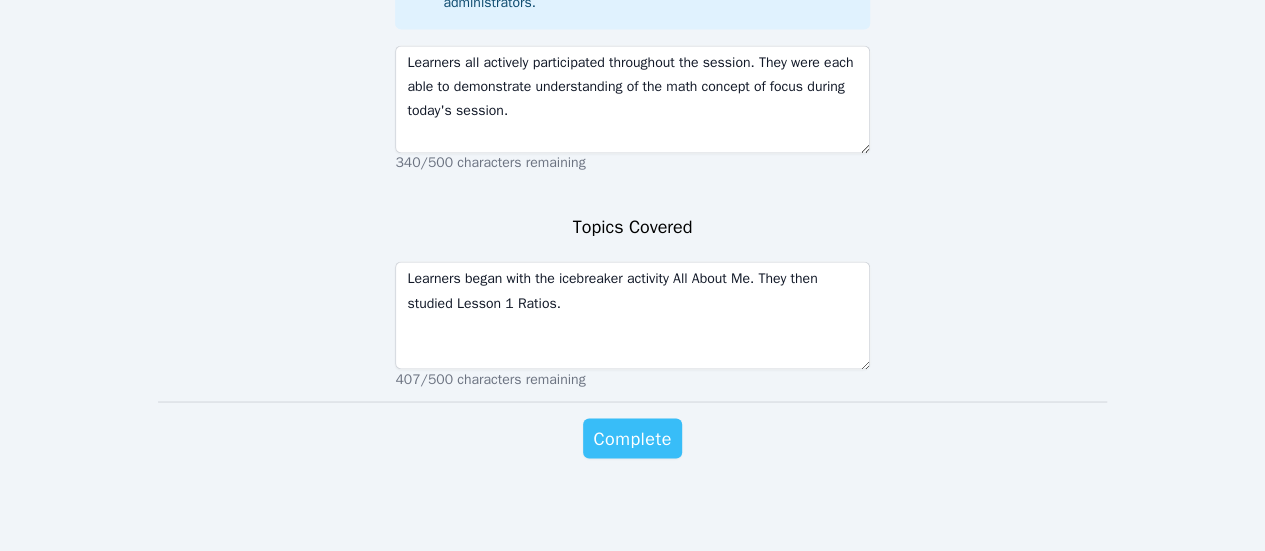 click on "Complete" at bounding box center (632, 438) 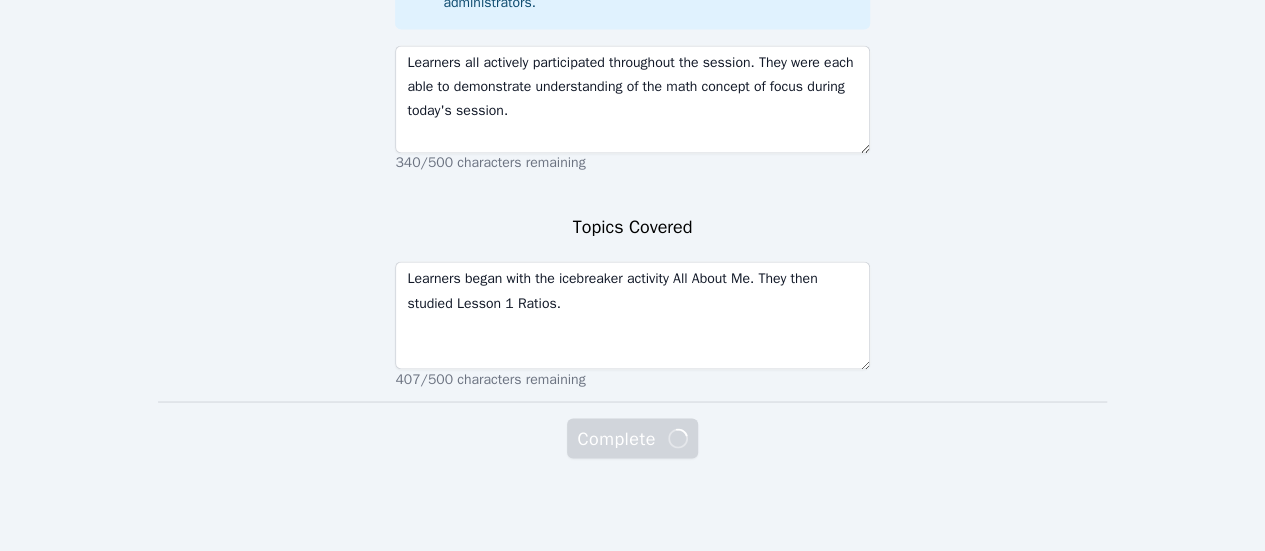 scroll, scrollTop: 0, scrollLeft: 0, axis: both 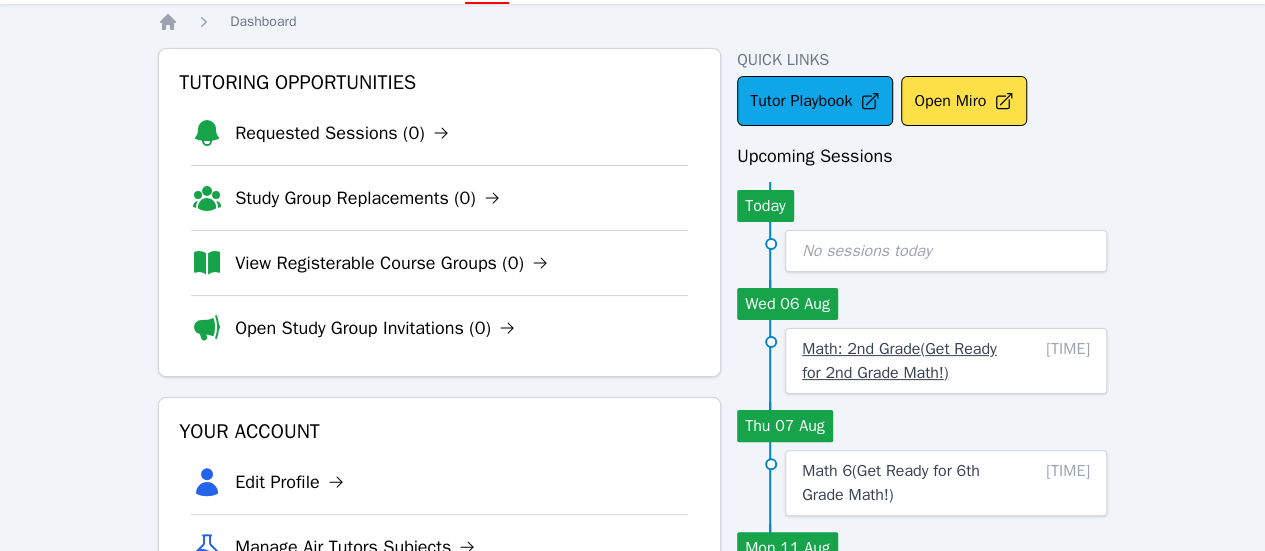 click on "Math: 2nd Grade  ( Get Ready for 2nd Grade Math! )" at bounding box center (899, 361) 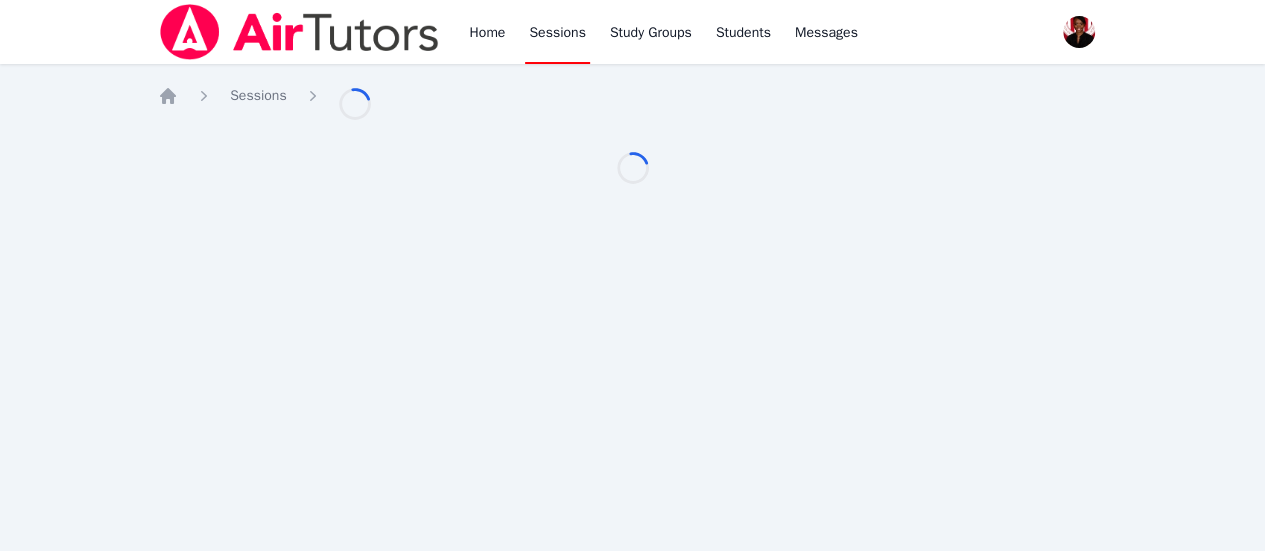 scroll, scrollTop: 0, scrollLeft: 0, axis: both 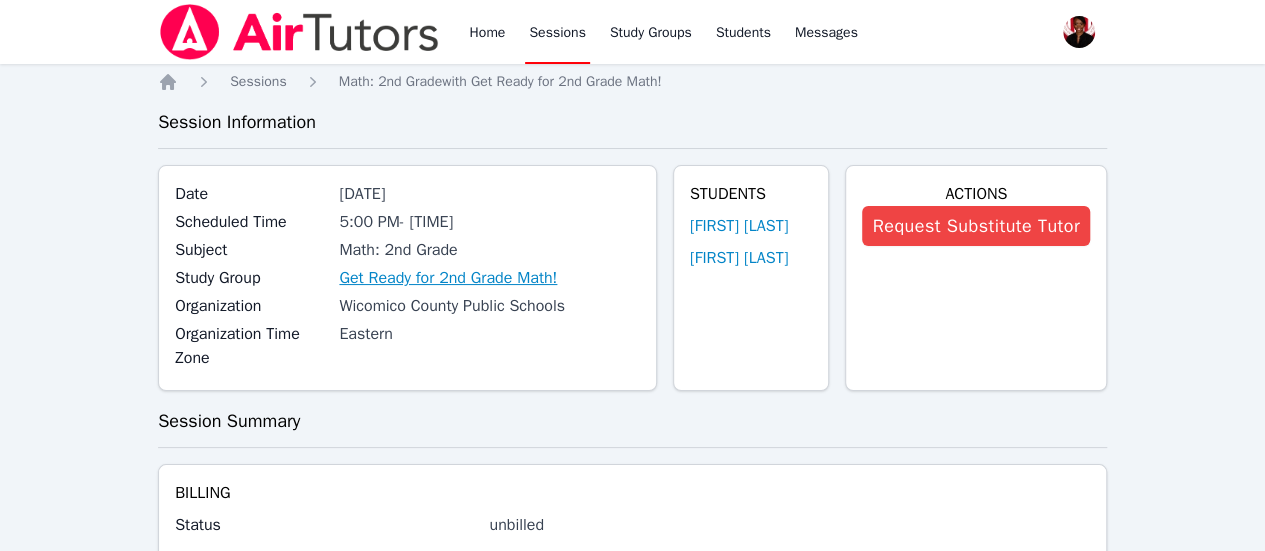click on "Get Ready for 2nd Grade Math!" at bounding box center [448, 278] 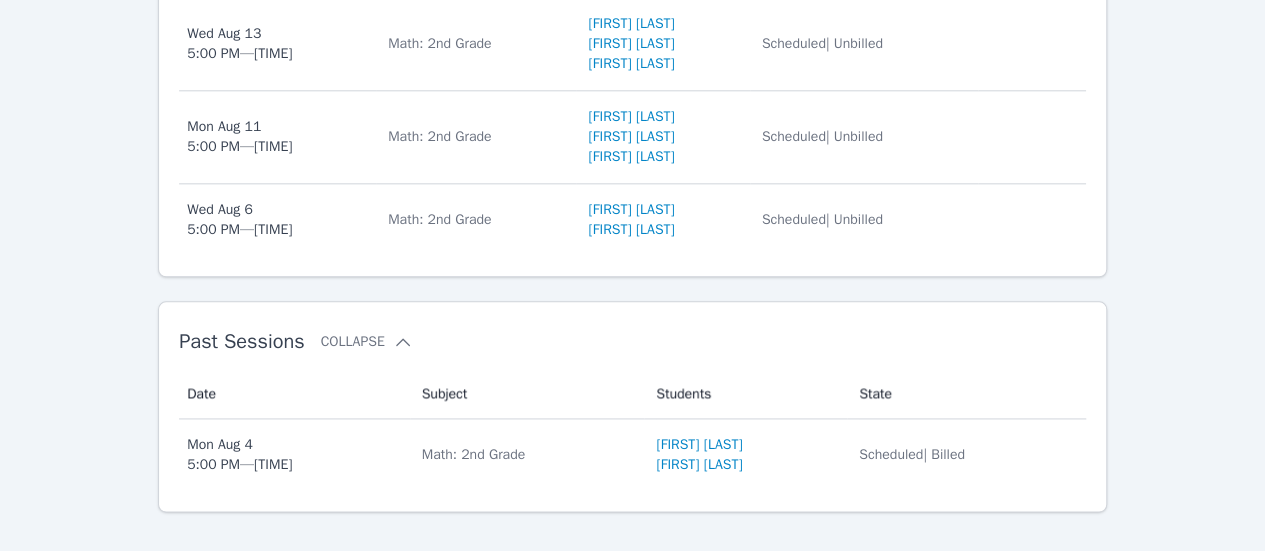 scroll, scrollTop: 1159, scrollLeft: 0, axis: vertical 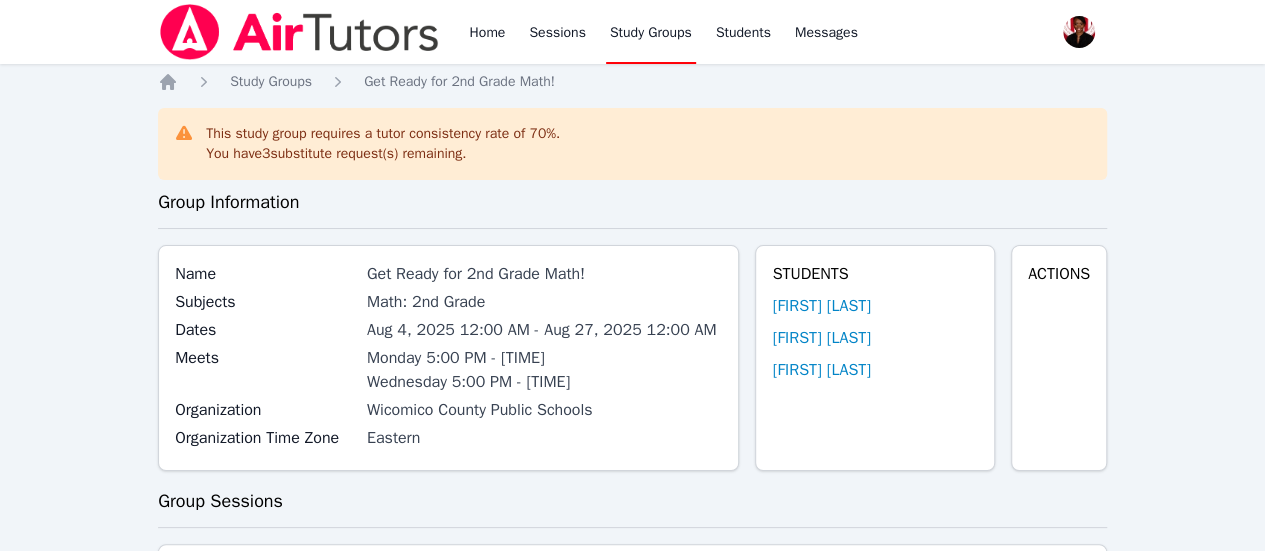 click on "Home Sessions Study Groups Students Messages" at bounding box center (510, 32) 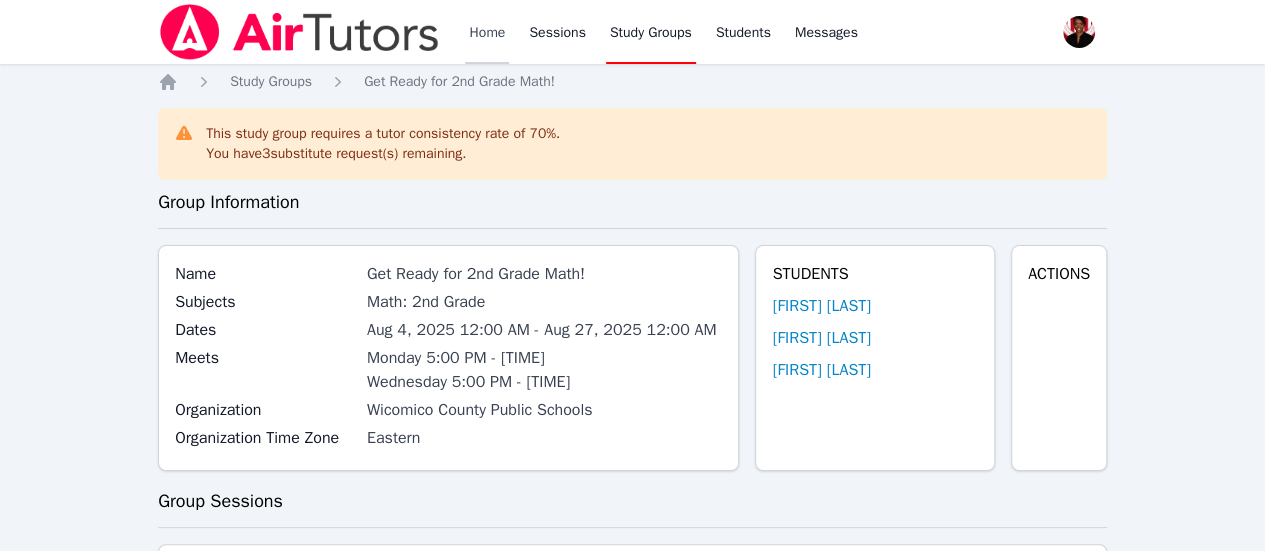 click on "Home" at bounding box center [487, 32] 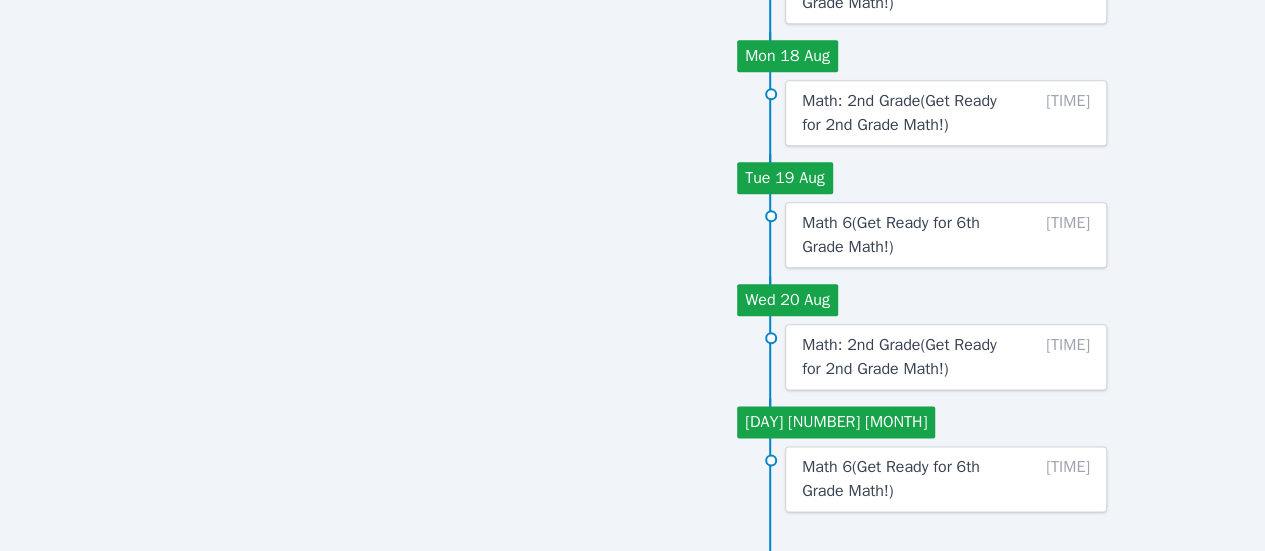 scroll, scrollTop: 0, scrollLeft: 0, axis: both 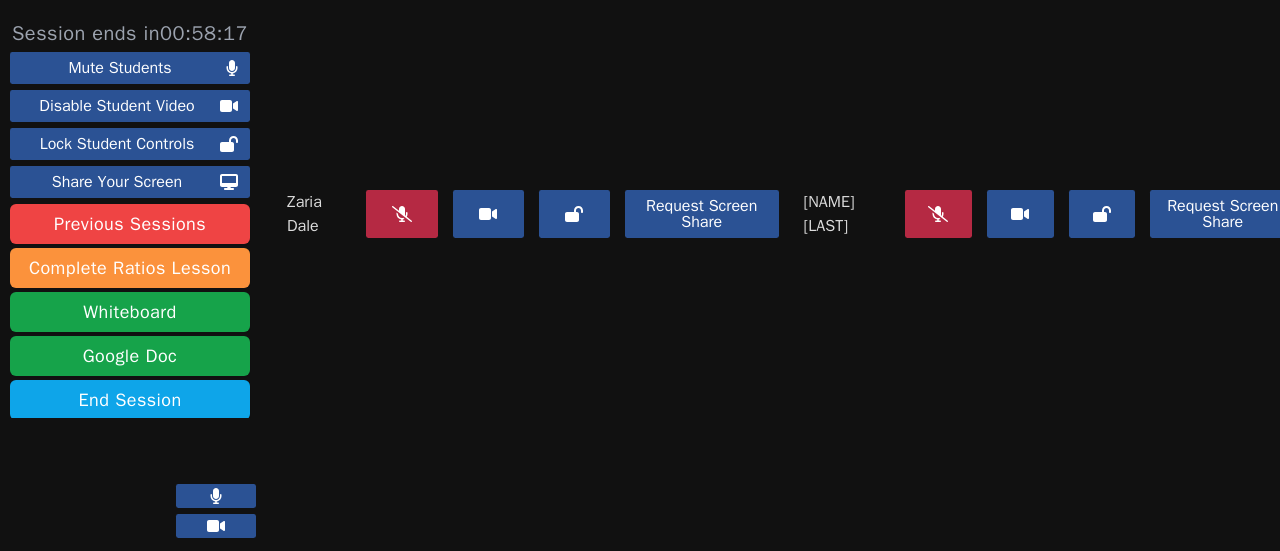 click on "[FIRST] [LAST] Request Screen Share [FIRST] [LAST] Request Screen Share" at bounding box center [791, 285] 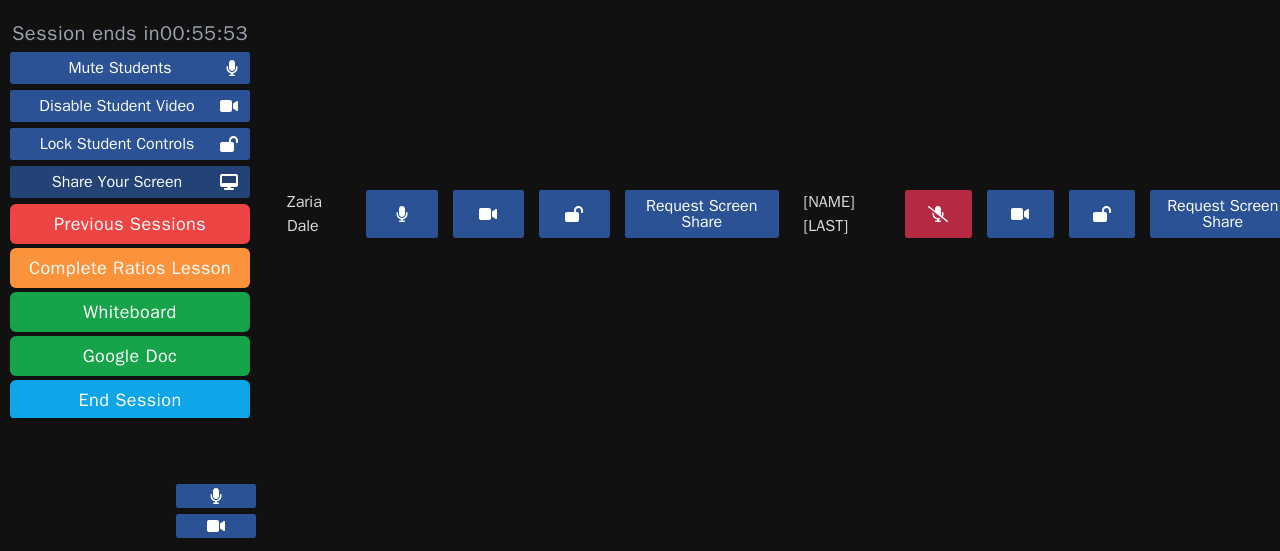 click on "Share Your Screen" at bounding box center (130, 182) 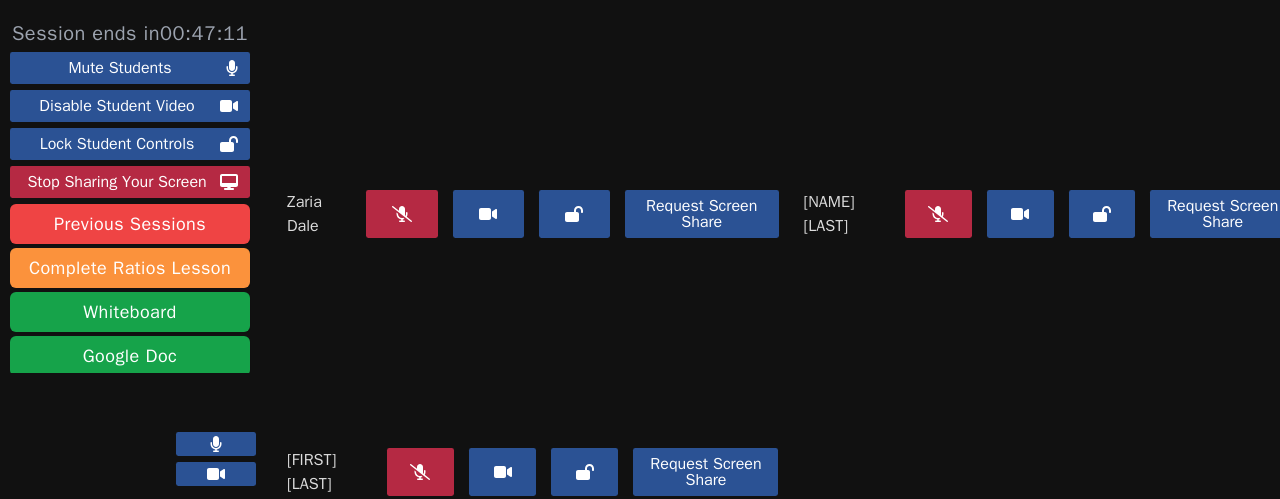 click on "[FIRST] [LAST] Request Screen Share [FIRST] [LAST] Request Screen Share [FIRST] [LAST] Request Screen Share" at bounding box center (791, 259) 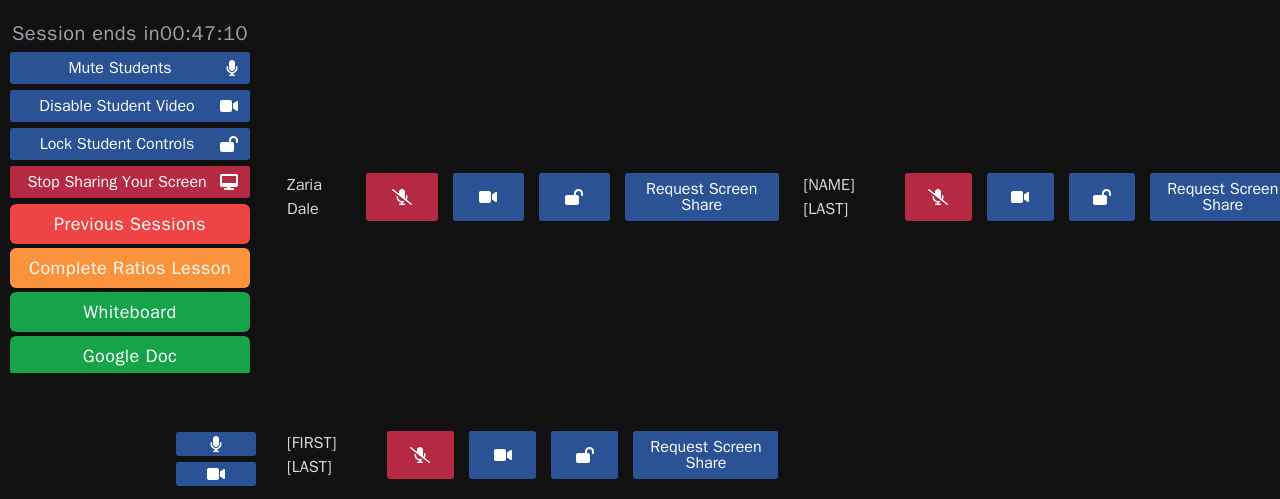 scroll, scrollTop: 260, scrollLeft: 0, axis: vertical 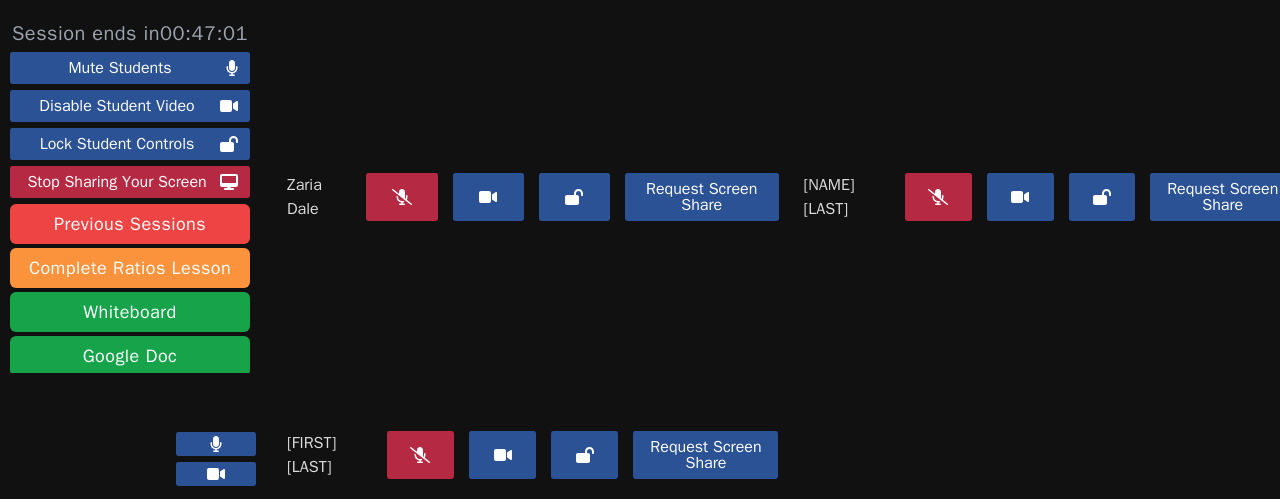 click at bounding box center (216, 444) 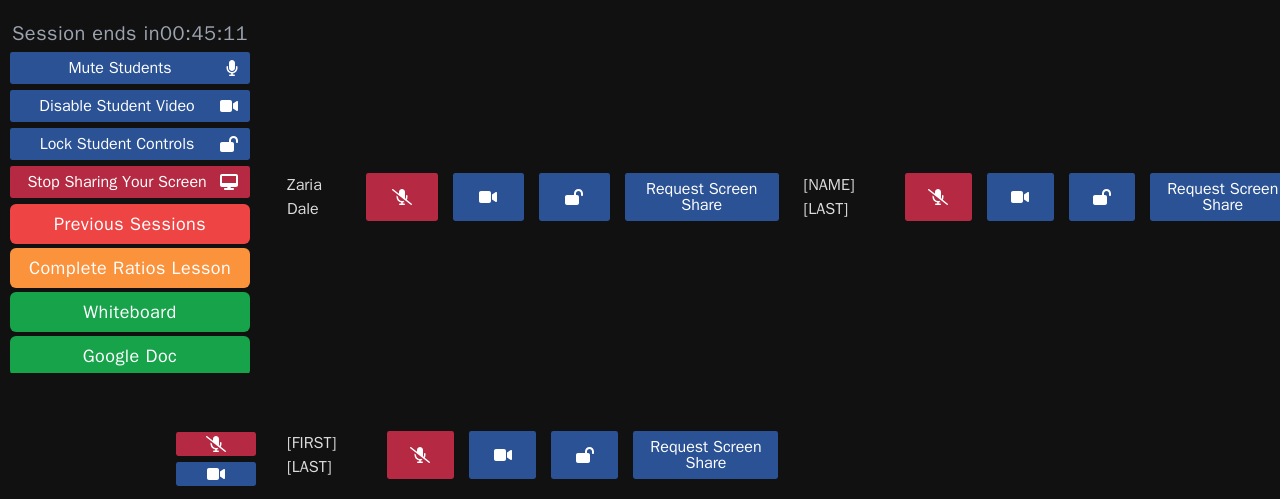 click at bounding box center (216, 444) 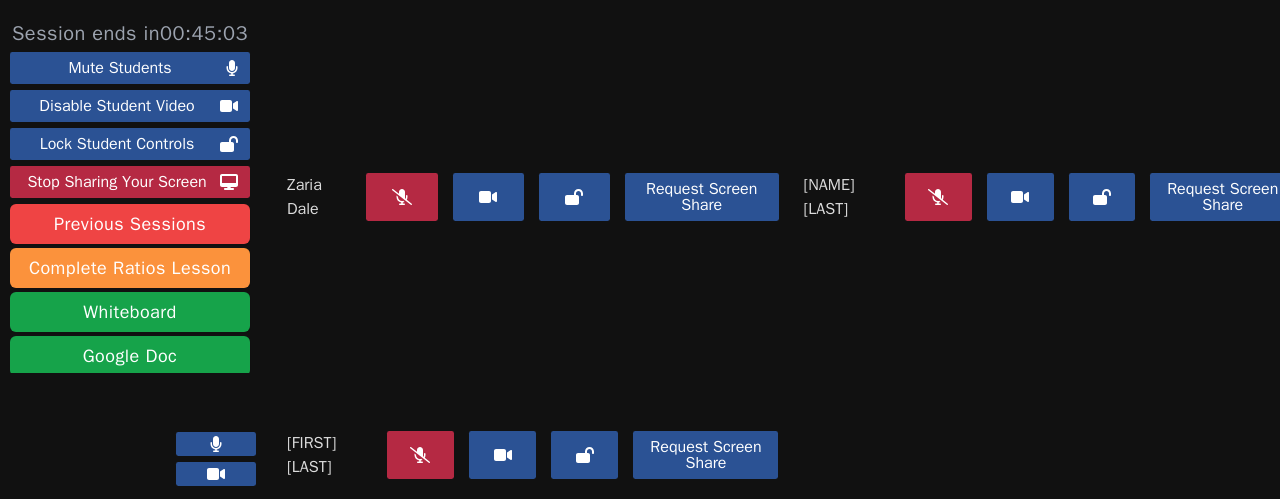 scroll, scrollTop: 168, scrollLeft: 0, axis: vertical 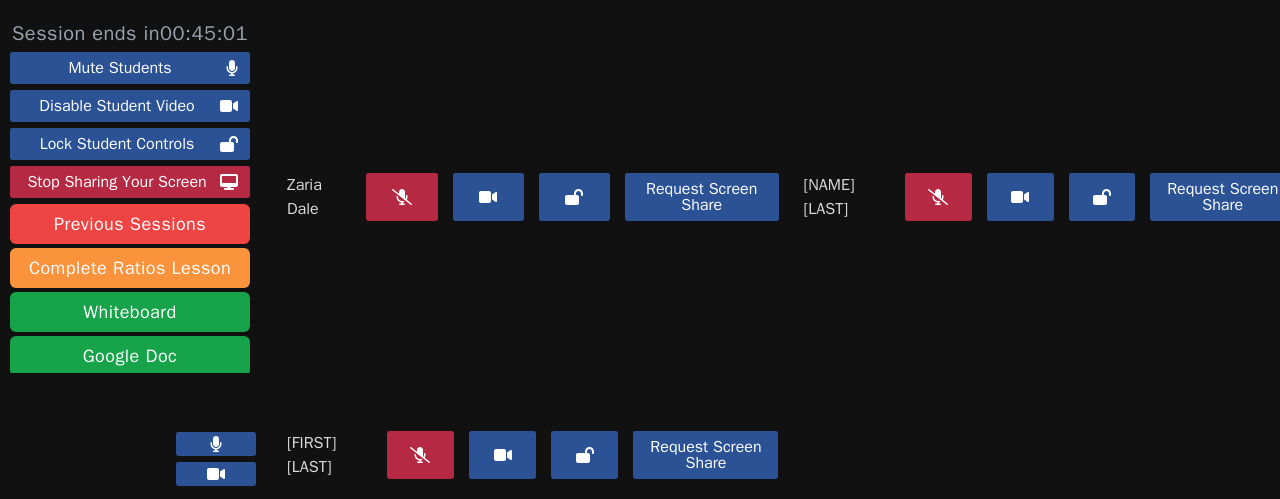 click on "Zaria Dale Request Screen Share Ziare Dale Request Screen Share Ze'Kai Dale Request Screen Share" at bounding box center [791, 259] 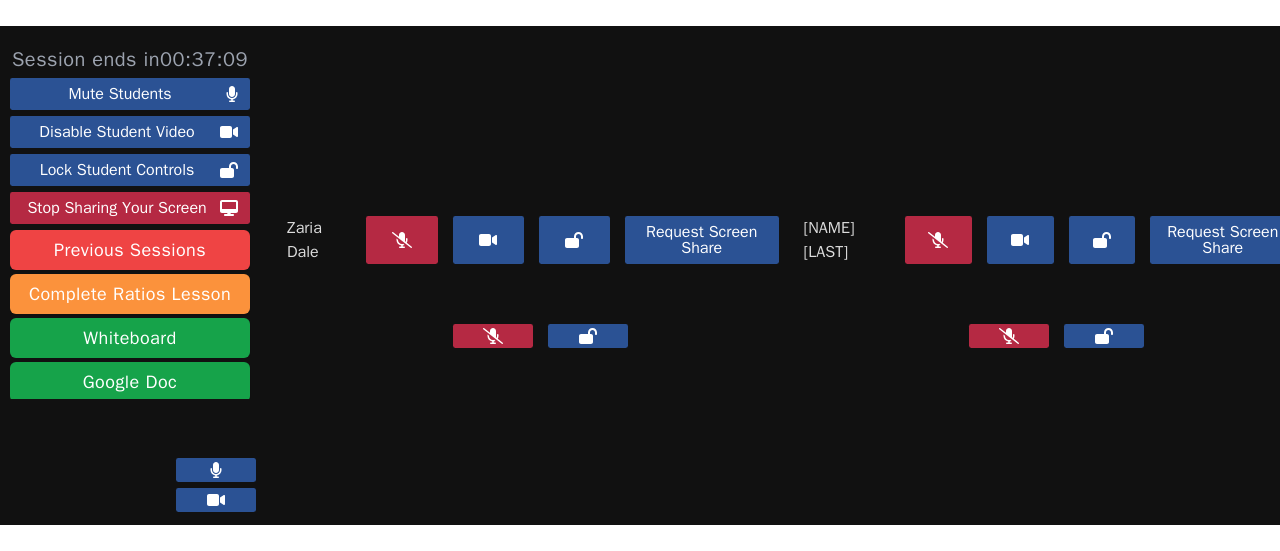 scroll, scrollTop: 0, scrollLeft: 0, axis: both 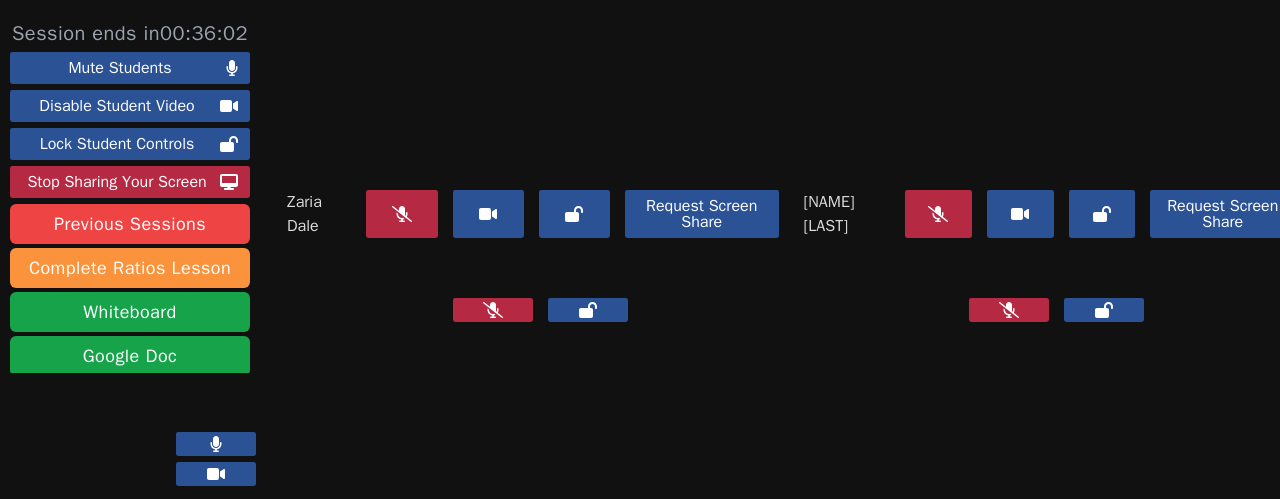 click at bounding box center [1050, 310] 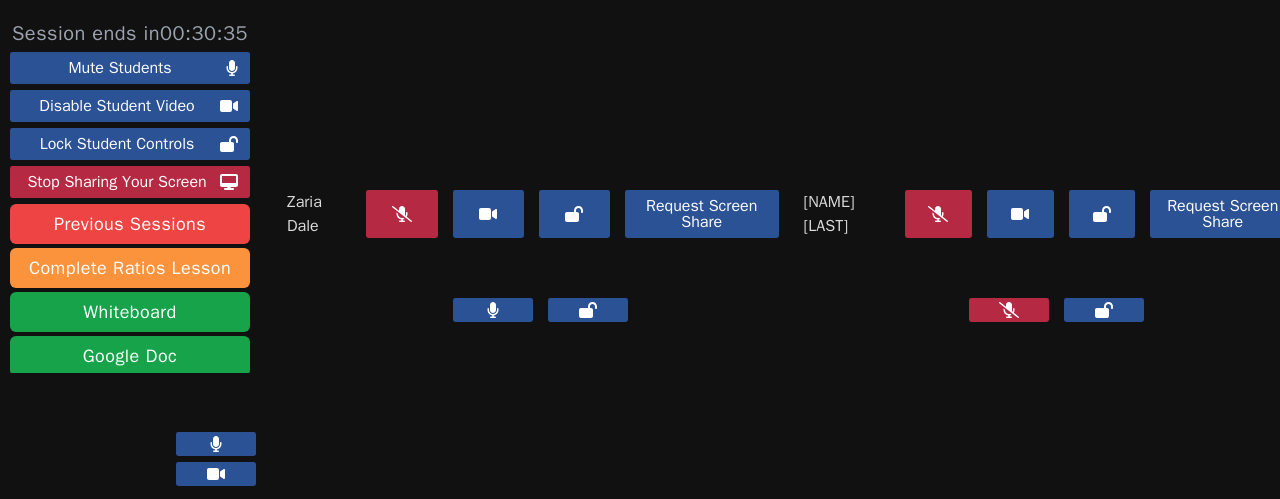 click on "[FIRST] [LAST]" at bounding box center (847, 214) 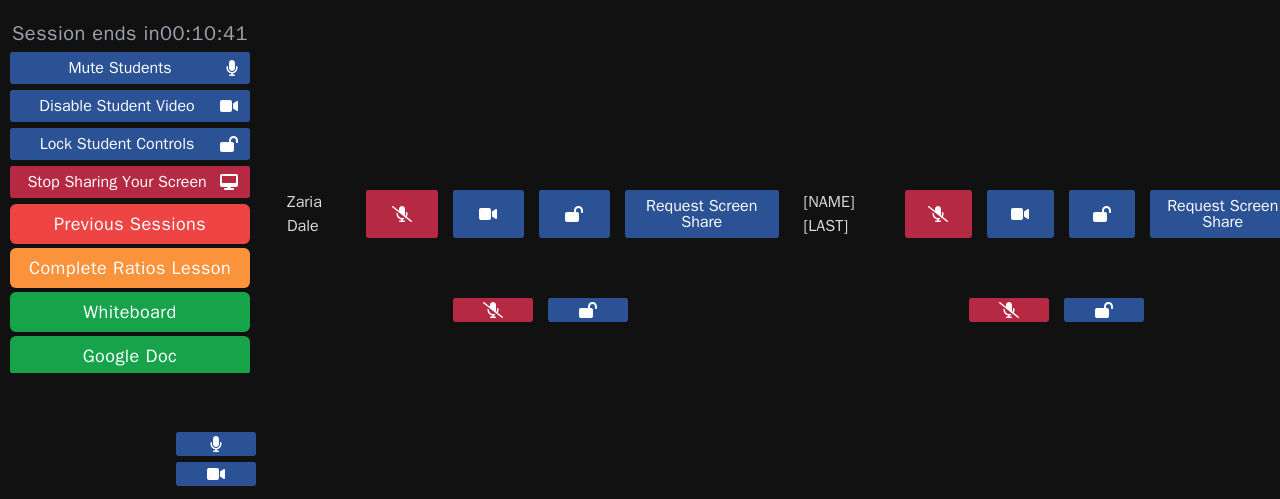 click at bounding box center [216, 444] 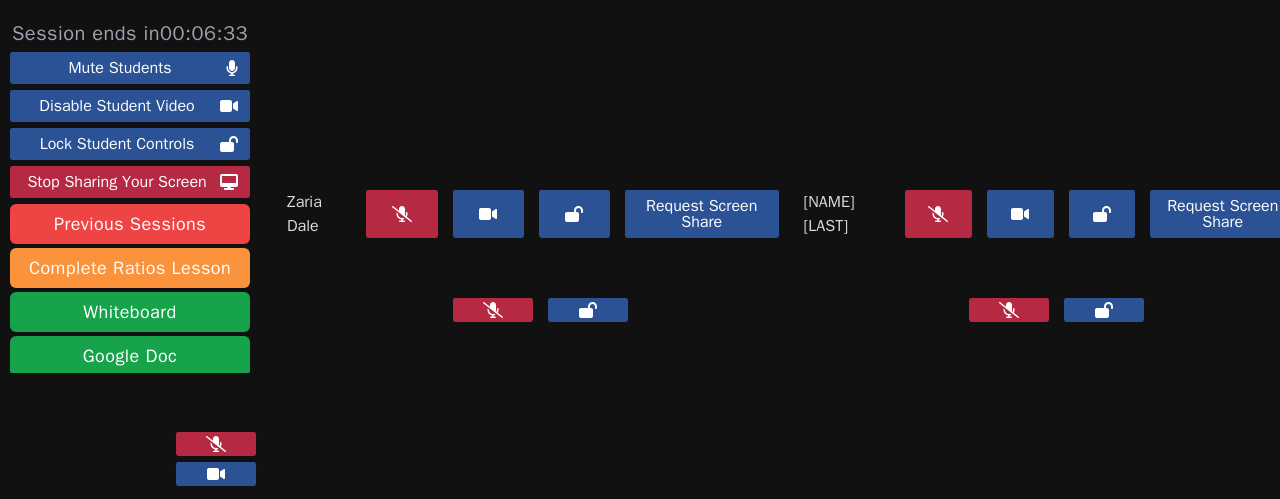 click at bounding box center (216, 444) 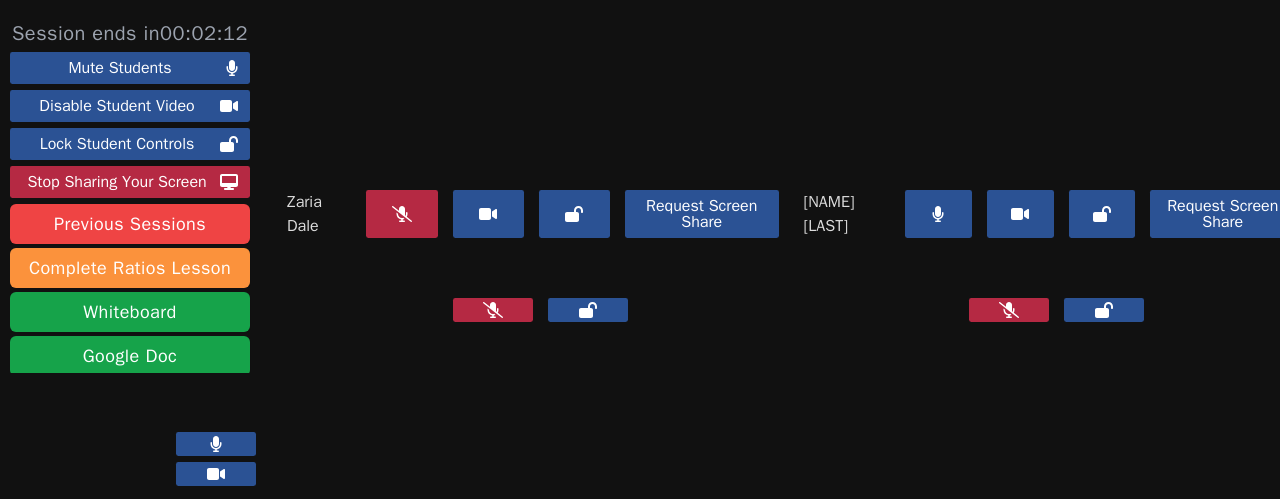 click at bounding box center (938, 214) 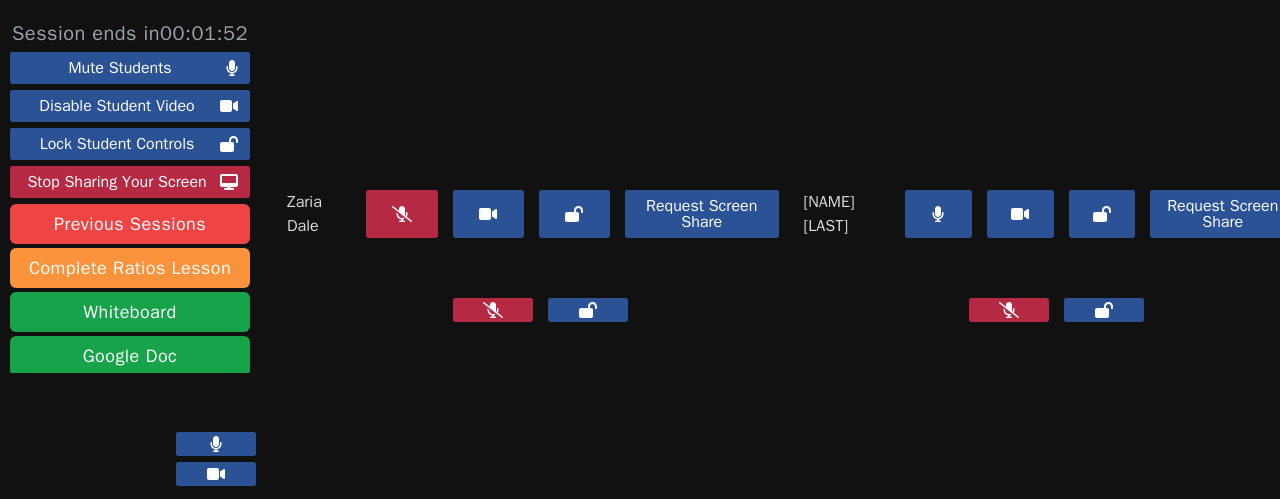 click at bounding box center (1050, 310) 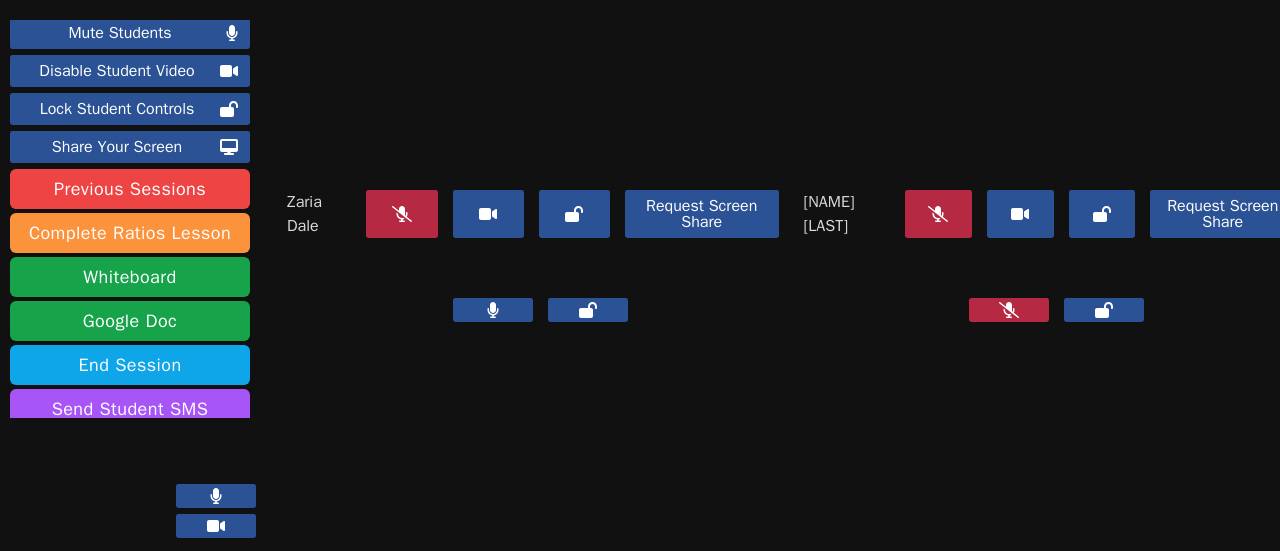 scroll, scrollTop: 82, scrollLeft: 0, axis: vertical 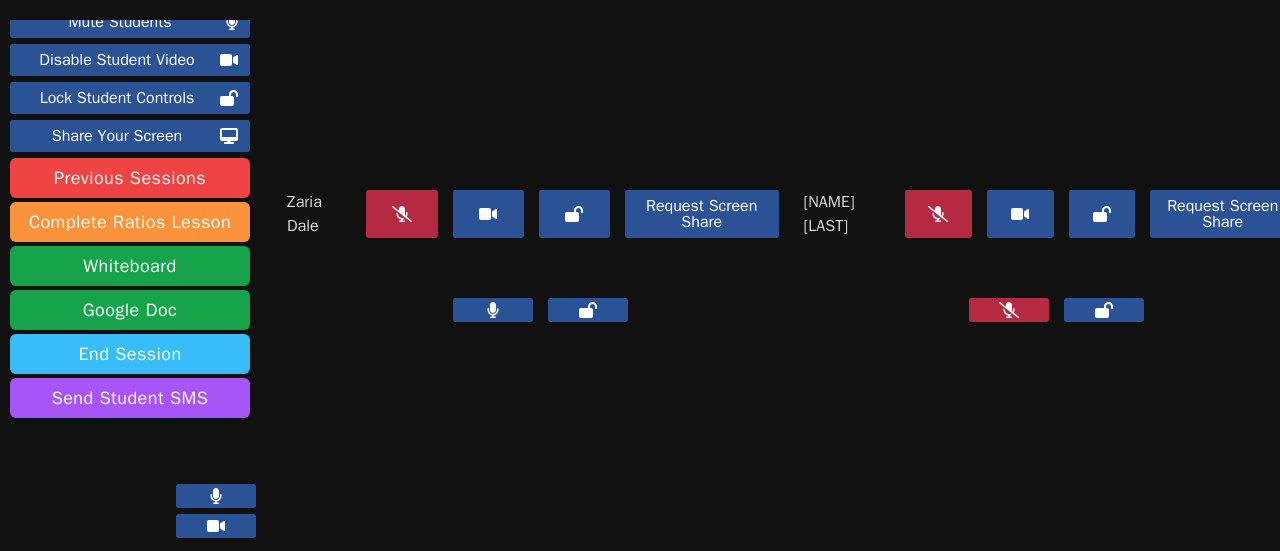 click on "End Session" at bounding box center [130, 354] 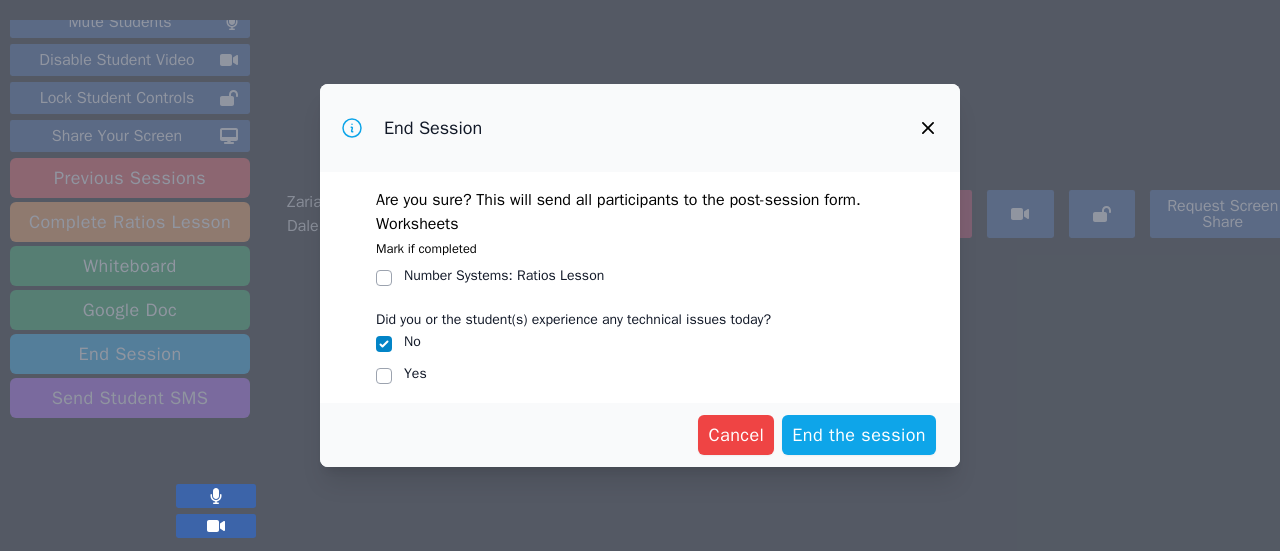 click on "Yes" at bounding box center (415, 373) 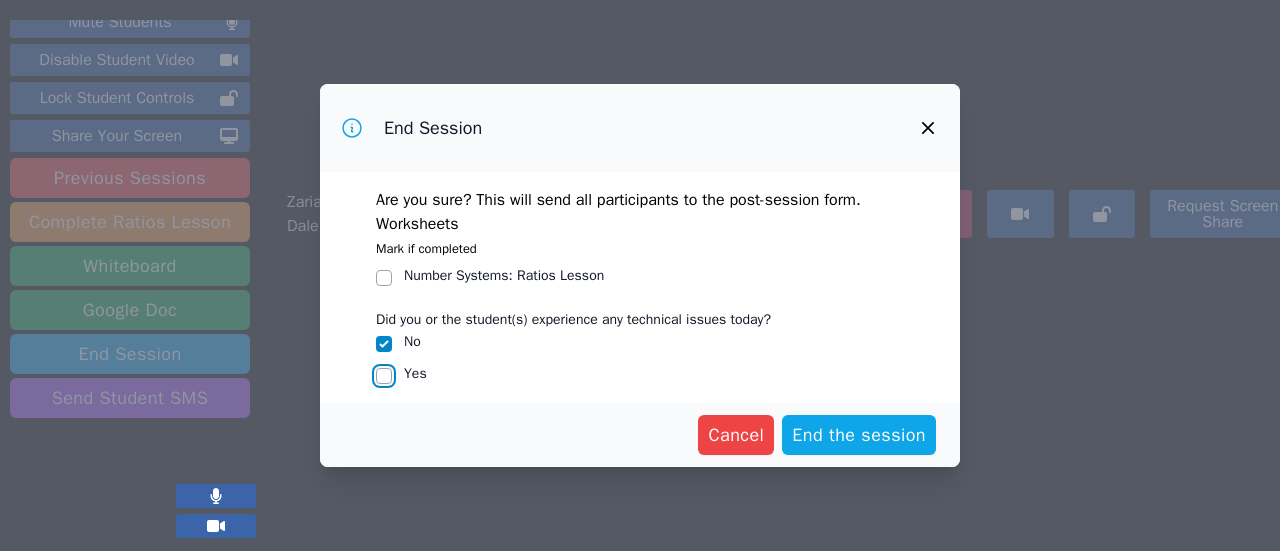 click on "Yes" at bounding box center [384, 376] 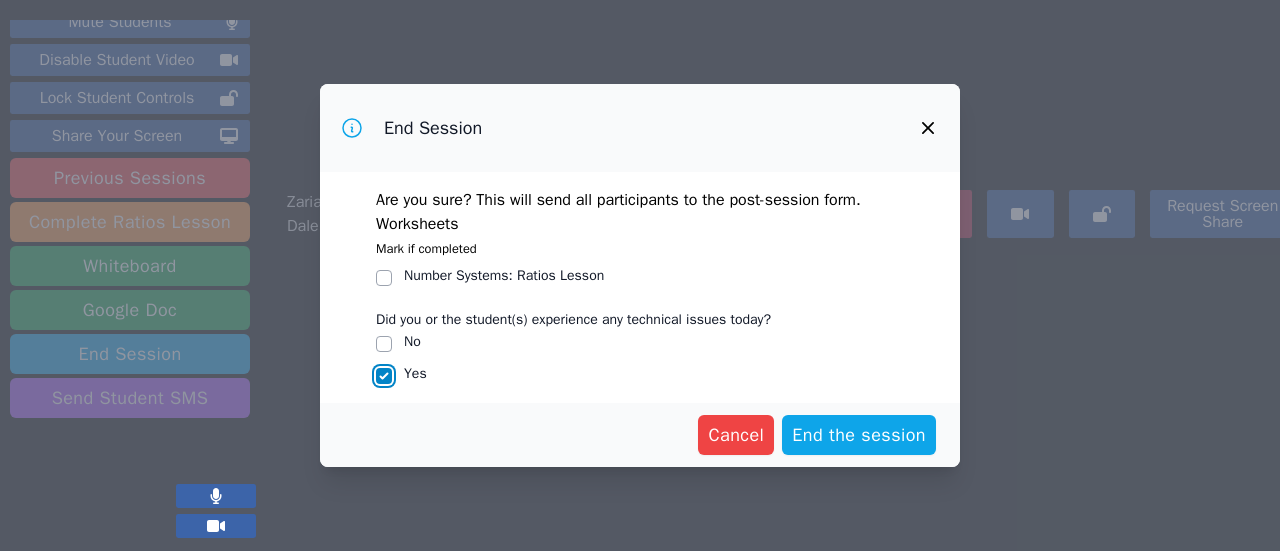 checkbox on "true" 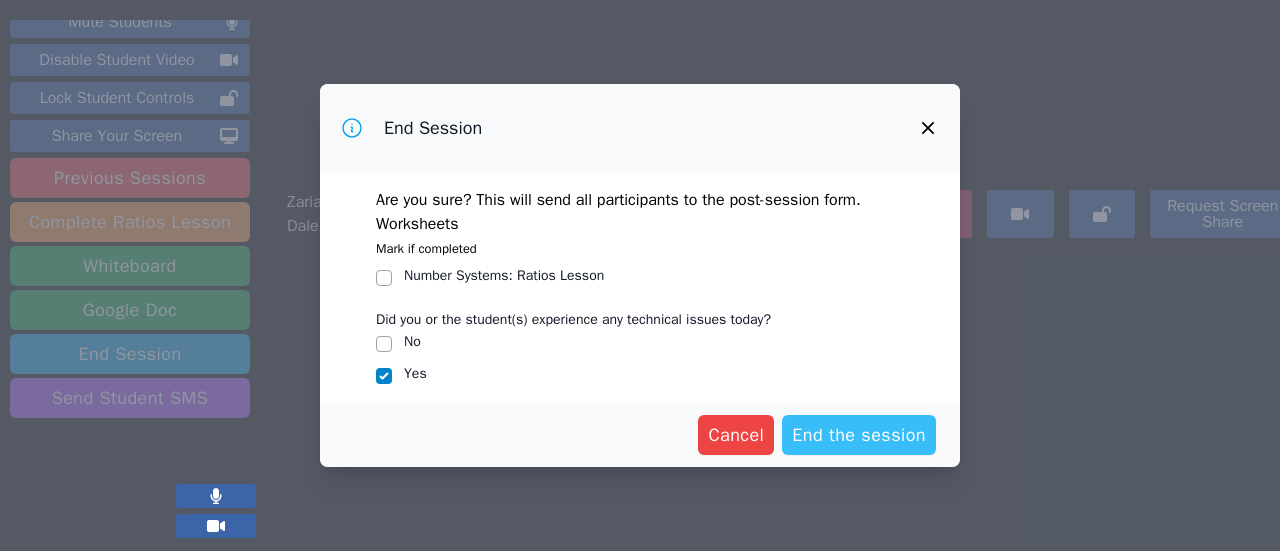 click on "End the session" at bounding box center [859, 435] 